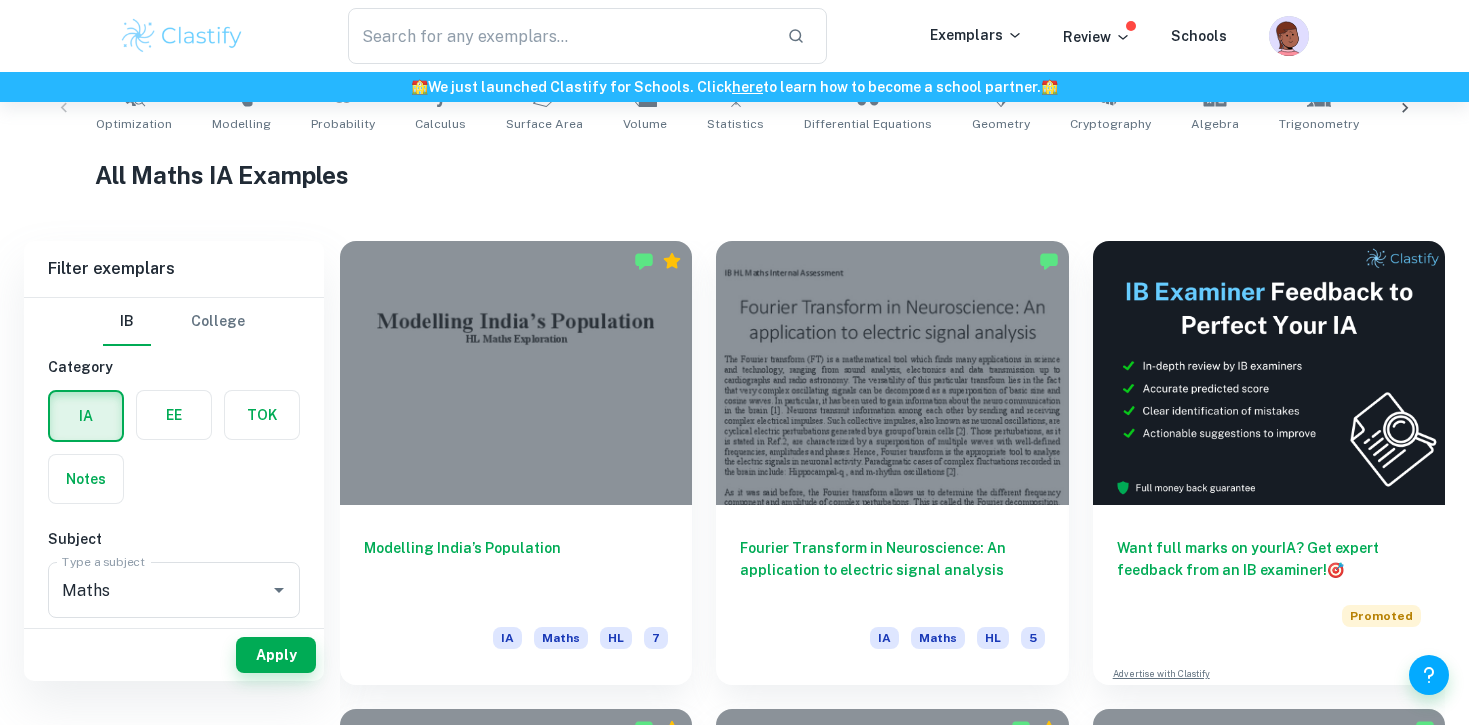 scroll, scrollTop: 0, scrollLeft: 0, axis: both 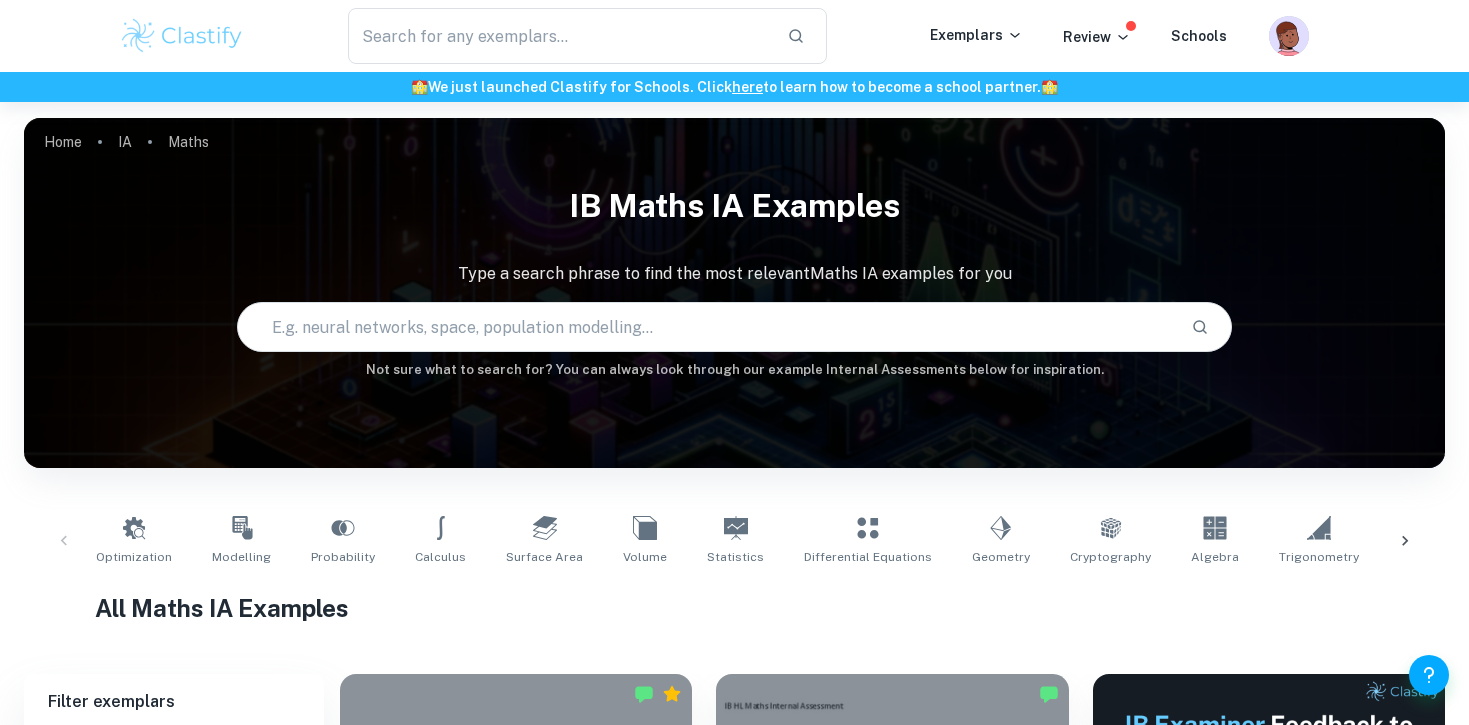 click at bounding box center (706, 327) 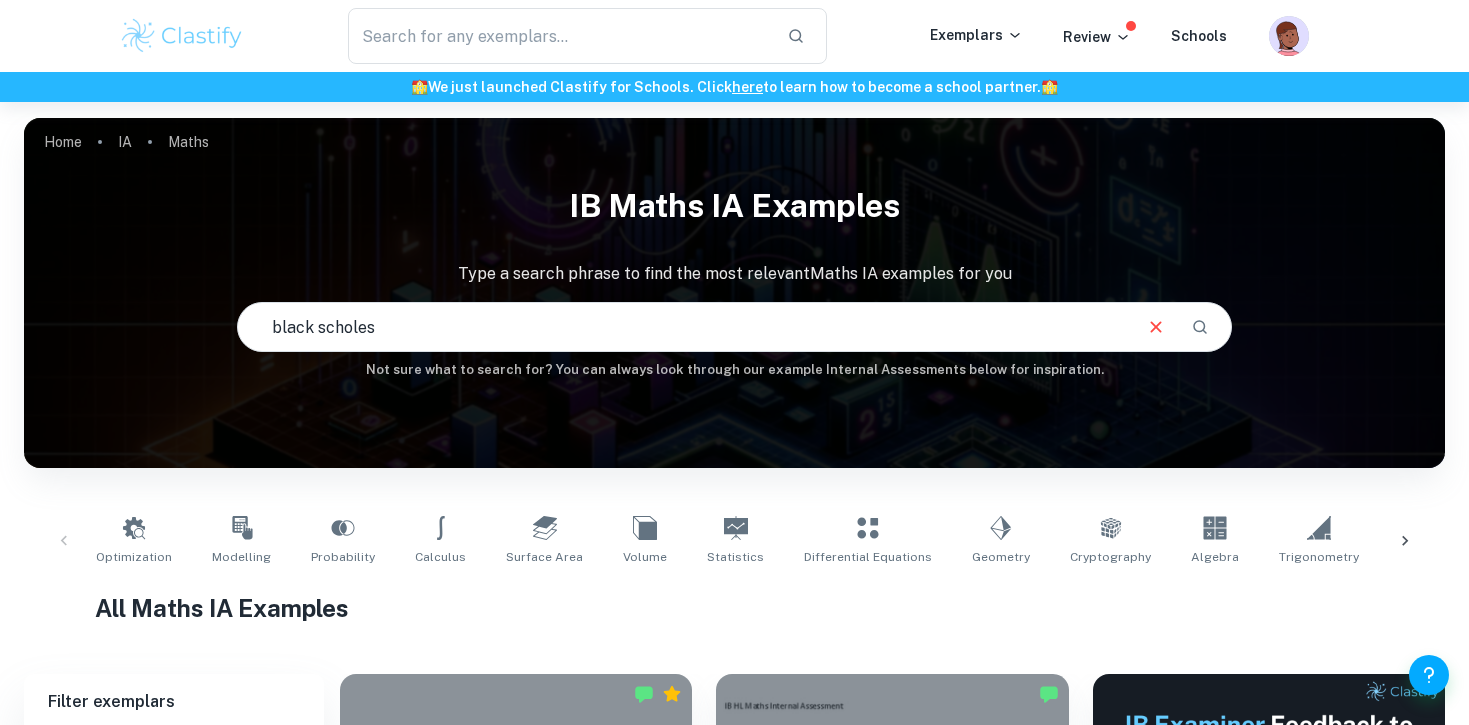 type on "black scholes" 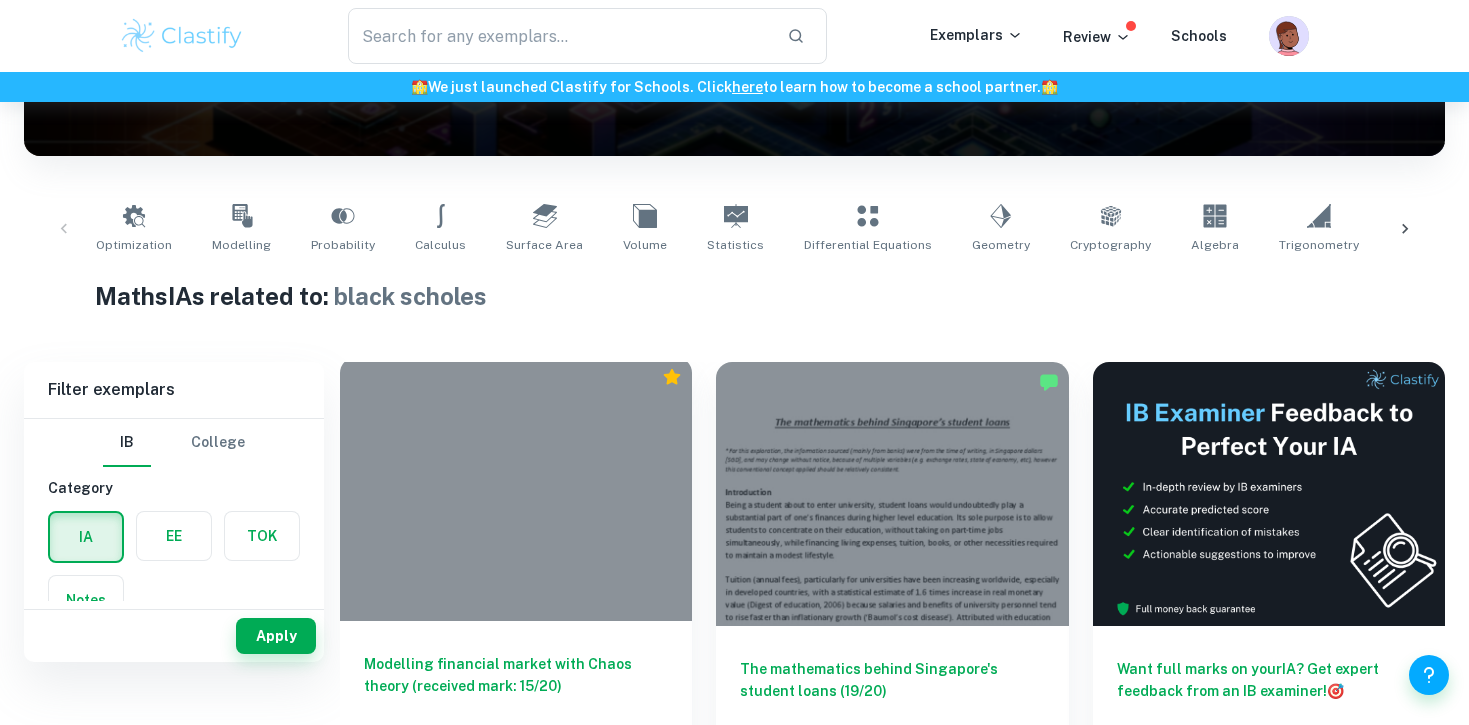 scroll, scrollTop: 140, scrollLeft: 0, axis: vertical 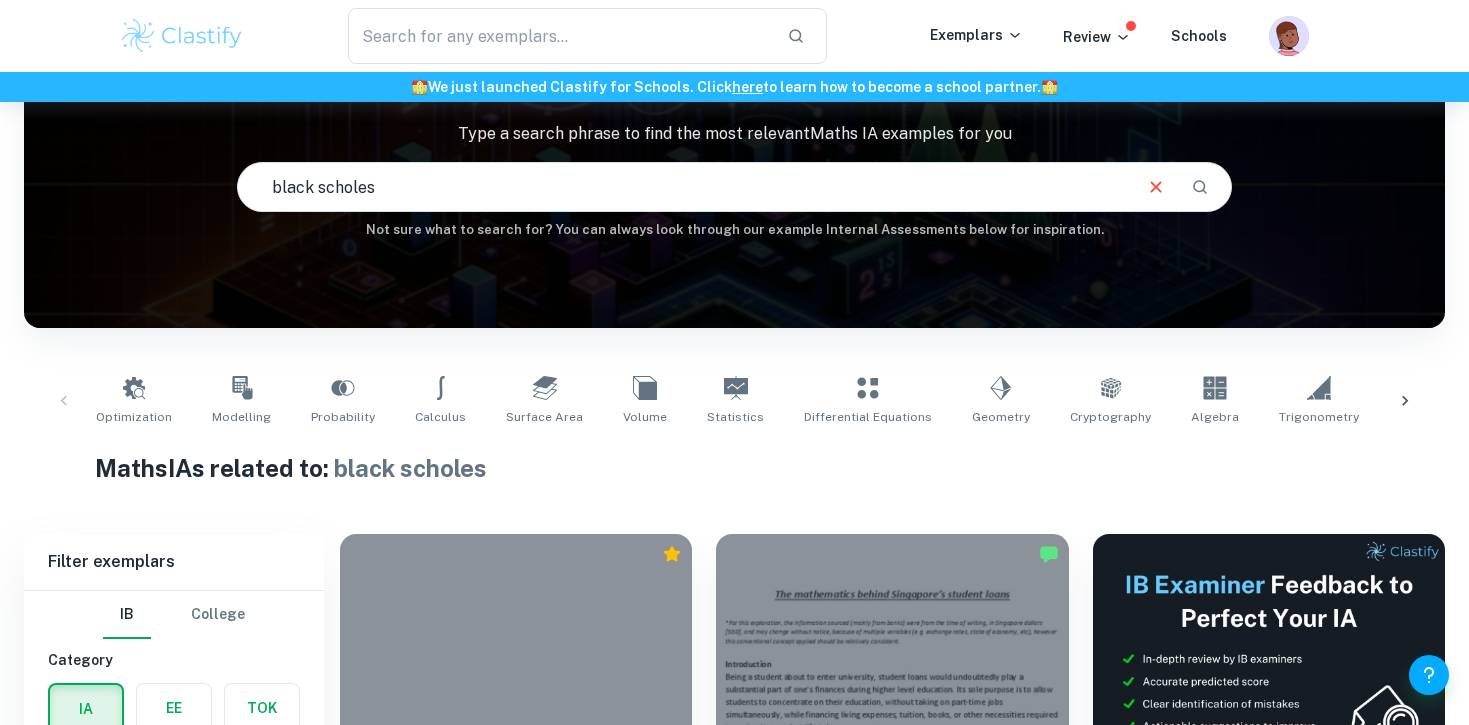 drag, startPoint x: 484, startPoint y: 180, endPoint x: 203, endPoint y: 167, distance: 281.30054 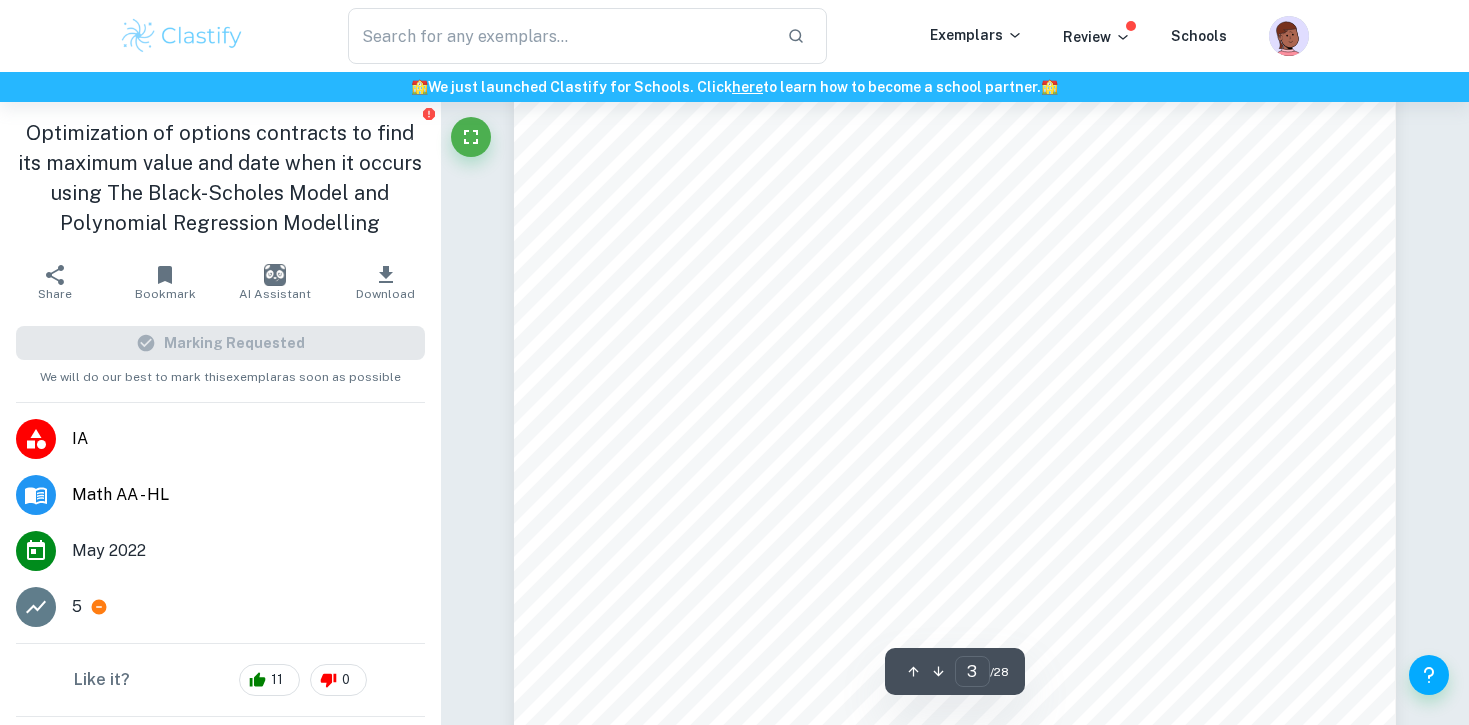 scroll, scrollTop: 2689, scrollLeft: 0, axis: vertical 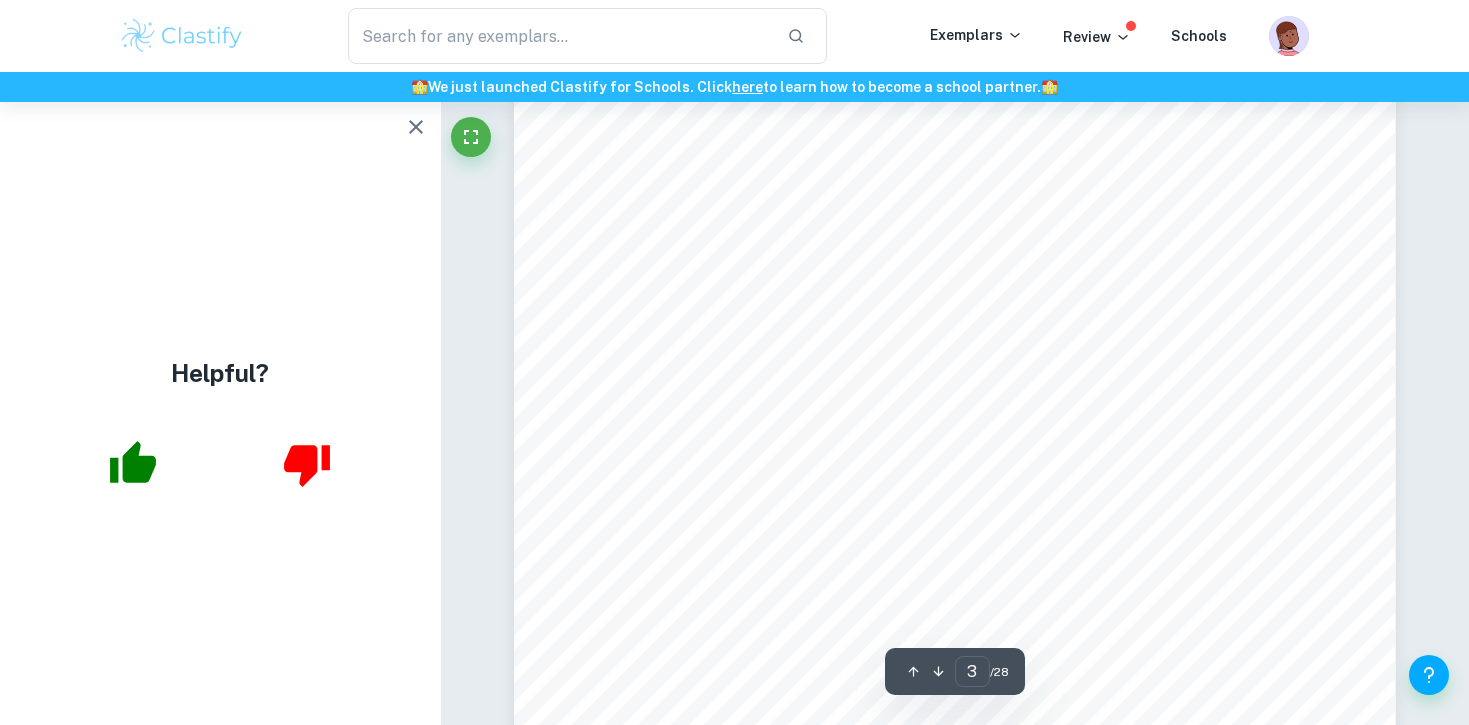 click on "Personal Code: jyg209   Session: [DATE] Mathematics AA HL Internal Assessment 2 Introduction One cannot deny that Mathematics is applied in several facets of our daily life. Whether it is science or arts, it is used in every profession. 1   Owing to this, one cannot deny the role Mathematics plays in Financial Markets such as Stocks. There are numerous implications of Mathematics in the Financial world; one such implication is options contracts. While several sectors worldwide have succumbed to a rapid decline as a result of [MEDICAL_DATA], stock markets have had a massive gain in [DATE]. The people were optimistic that vaccines would help the world establish a new normal. This internal assessment aims to optimise options contracts to find its maximum value and date when it occurs using the Black-Scholes model and polynomial regression modelling. The underlying stock that I have picked is Moderna, Inc. (MRNA). Having taken two doses of the [MEDICAL_DATA] myself, I chose this stock due to their efficient 2   3   4" at bounding box center (954, 712) 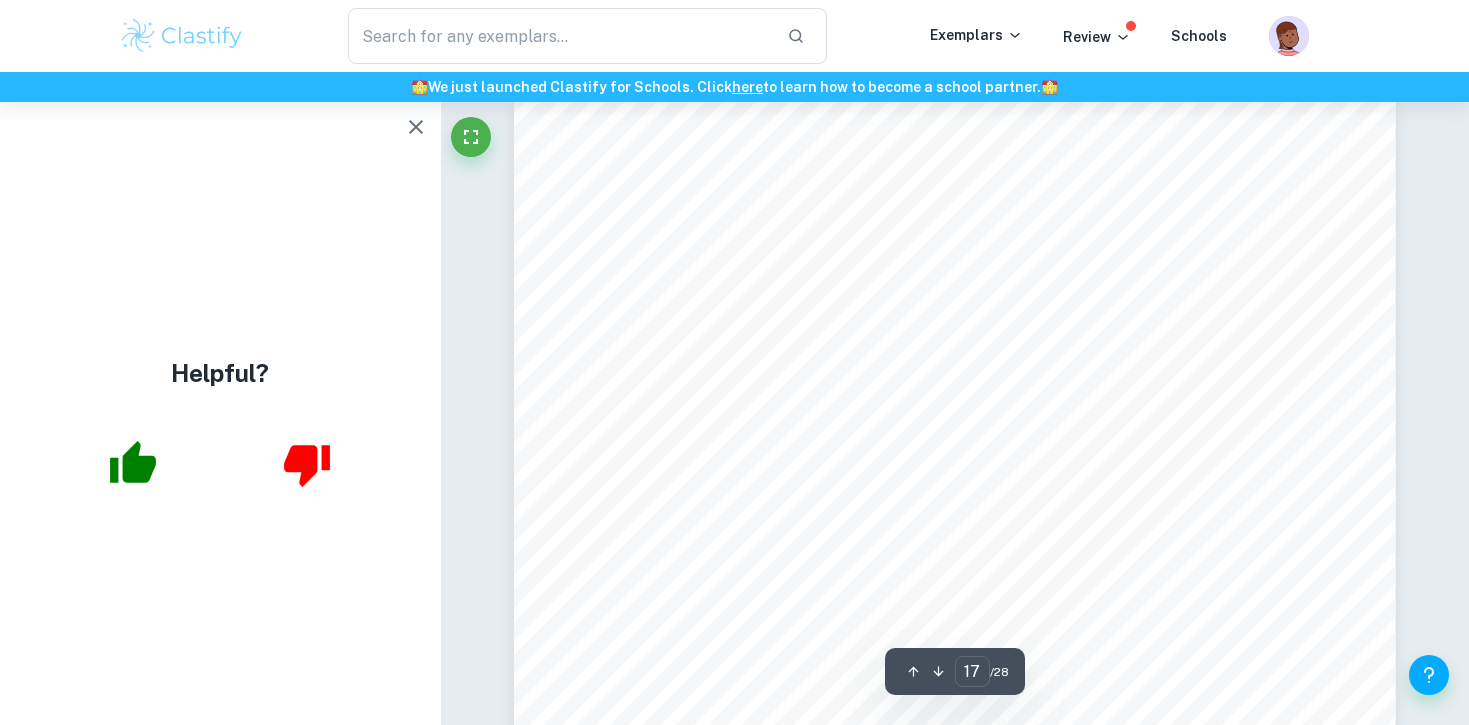 scroll, scrollTop: 20287, scrollLeft: 0, axis: vertical 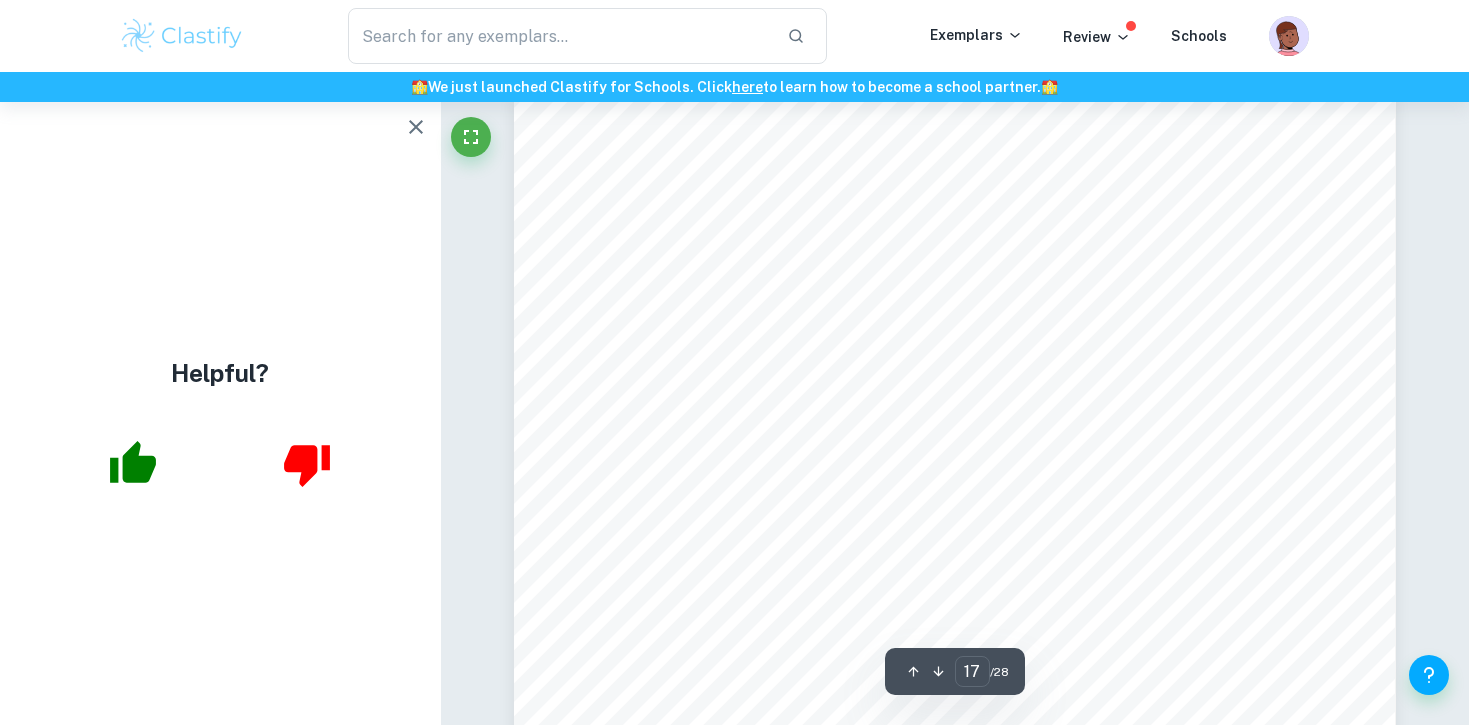 click on "Personal Code: jyg209   Session: [DATE] Mathematics AA HL Internal Assessment 16 Calculation of optimized call option price As seen previously, there are two   𝜶   functions and the equations of which are as follows: 𝛼 "   = ln   / 𝑆 ! 𝑋   0   + 𝑡   3 𝑟 +  𝜎 & 2   6 𝜎 √ 𝑡 𝛼 &   = ln   / 𝑆 ! 𝑋   0   + 𝑡   3 𝑟 −  𝜎 & 2   6 𝜎 √ 𝑡 This can further be simplified with   𝛼 &   expressed as the subject, To calculate strike price   X Supposing that there is neither high risk nor low risk for both buyers and sellers and with the speculation that profit is always produced: As calculated previously,   𝜎 =   40.12491123   ≈   40. 125 Date   S 0   X [DATE]   58.23   18.105 [DATE]   94.85   54.725 [DATE]   156.93   116.805 [DATE]   130.95   90.825 Value of   t The value of t, which is the expiration date of the contract, can be taken as 1 year owing to the fact that the raw data is collect for 1 year only. Hence,   t   = 1. 𝛼 &   = 𝛼 "     [14] !" at bounding box center (954, 712) 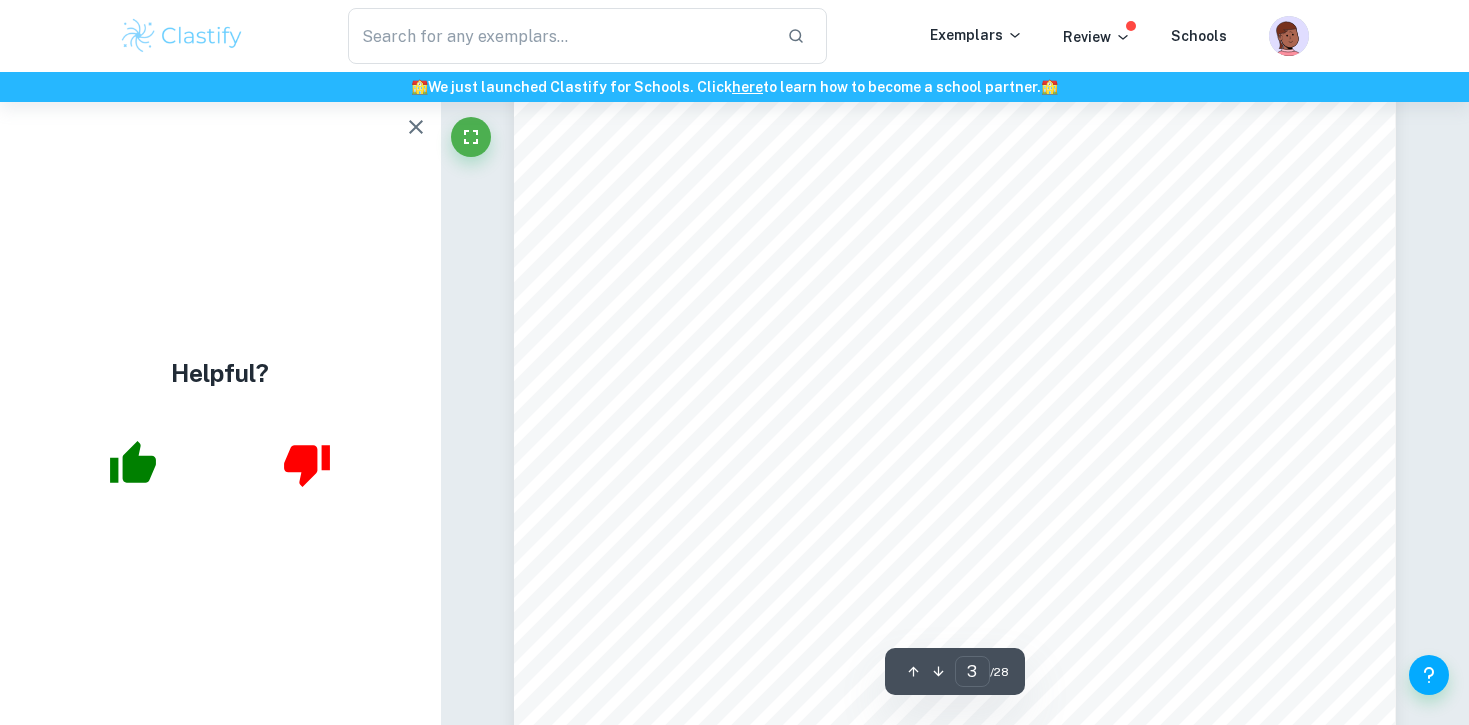 scroll, scrollTop: 2933, scrollLeft: 0, axis: vertical 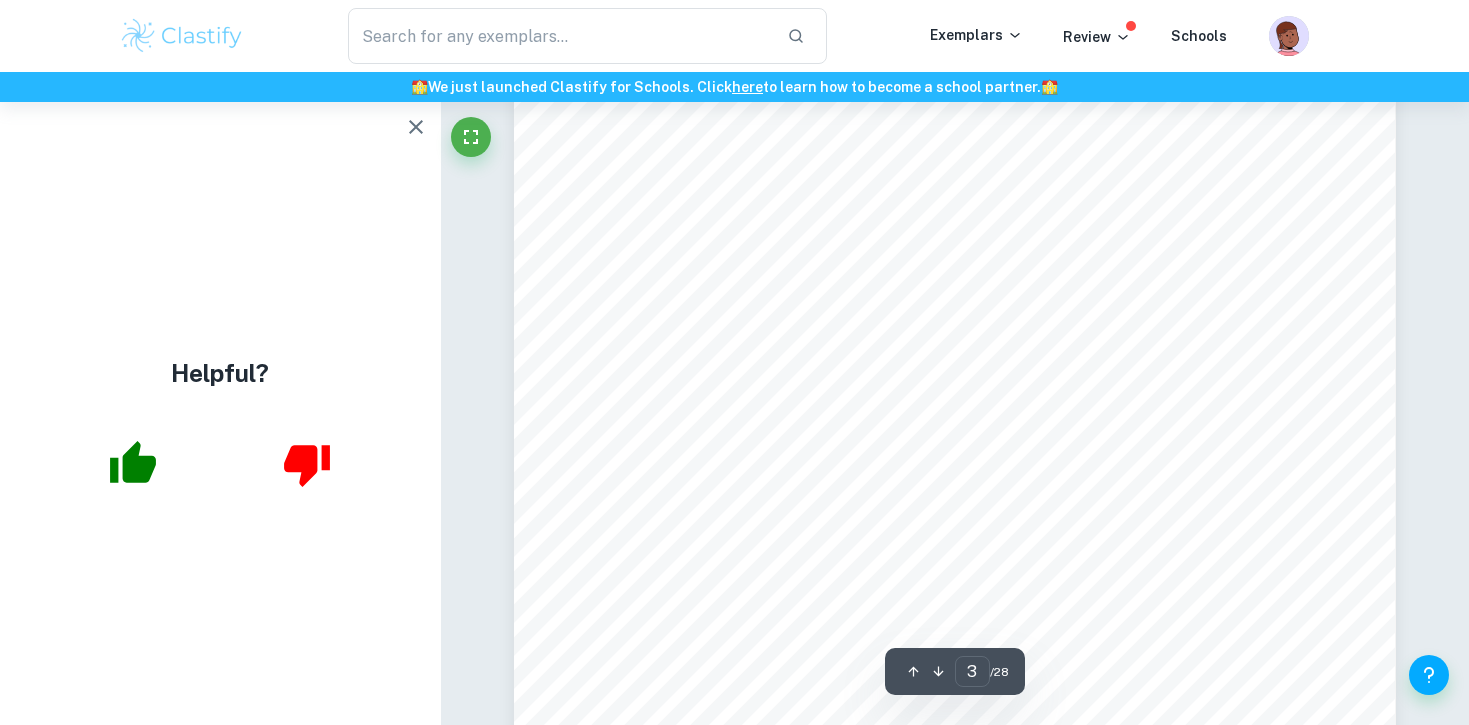 click 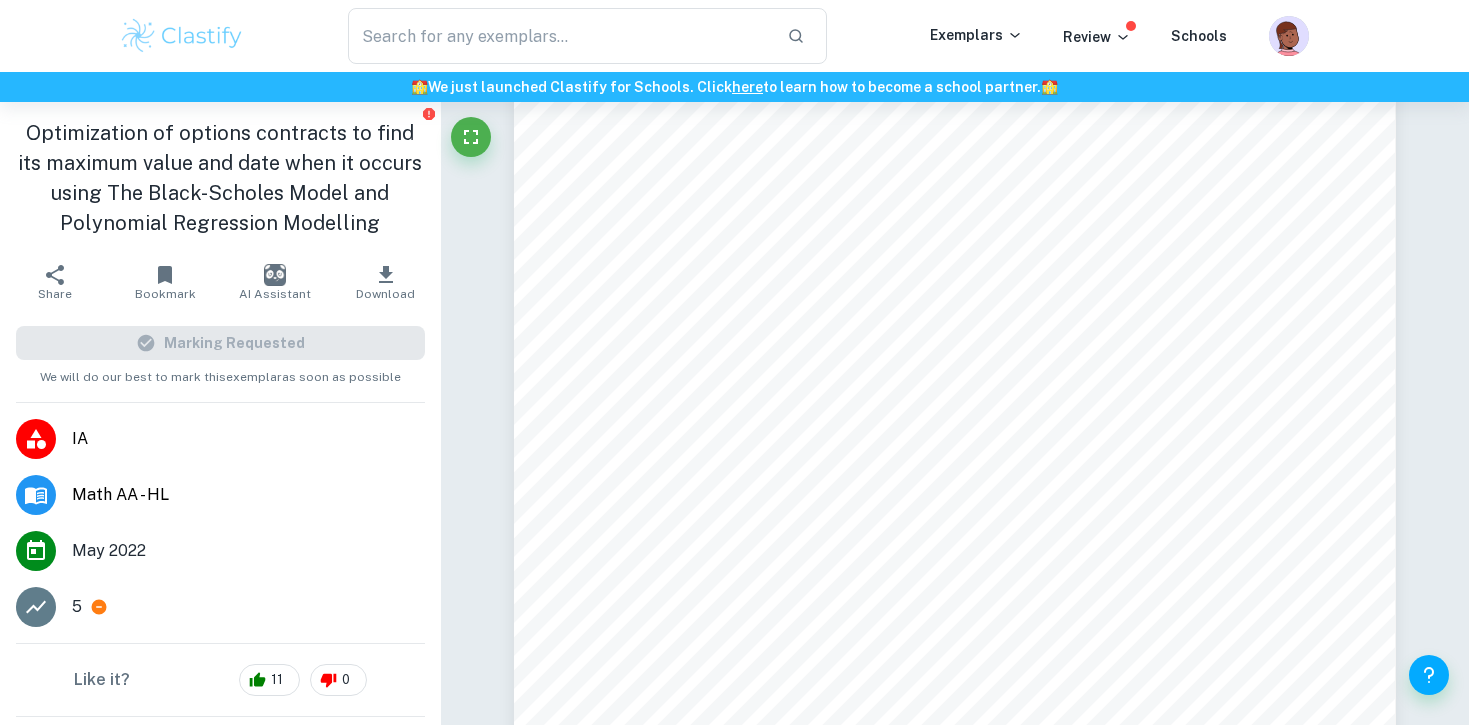 scroll, scrollTop: 38, scrollLeft: 0, axis: vertical 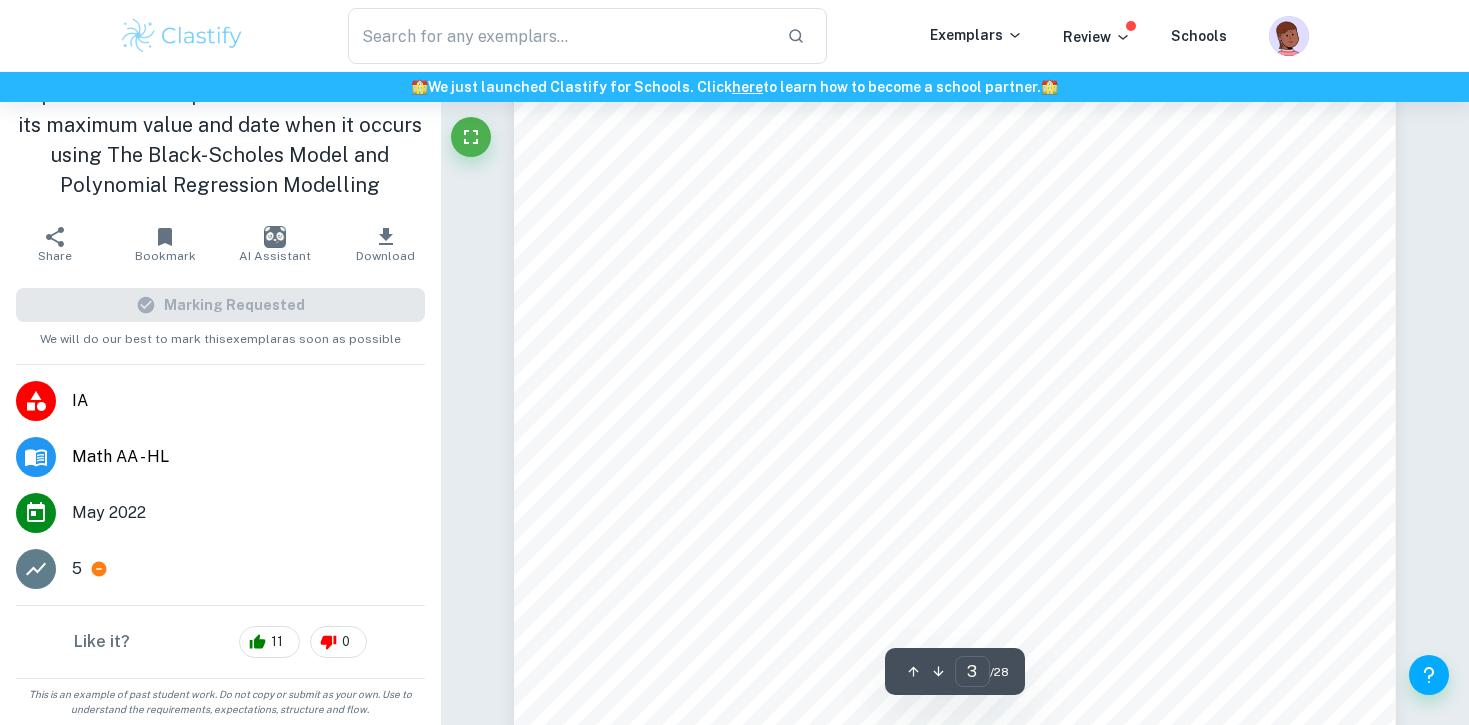 click on "Marking Requested" at bounding box center [220, 305] 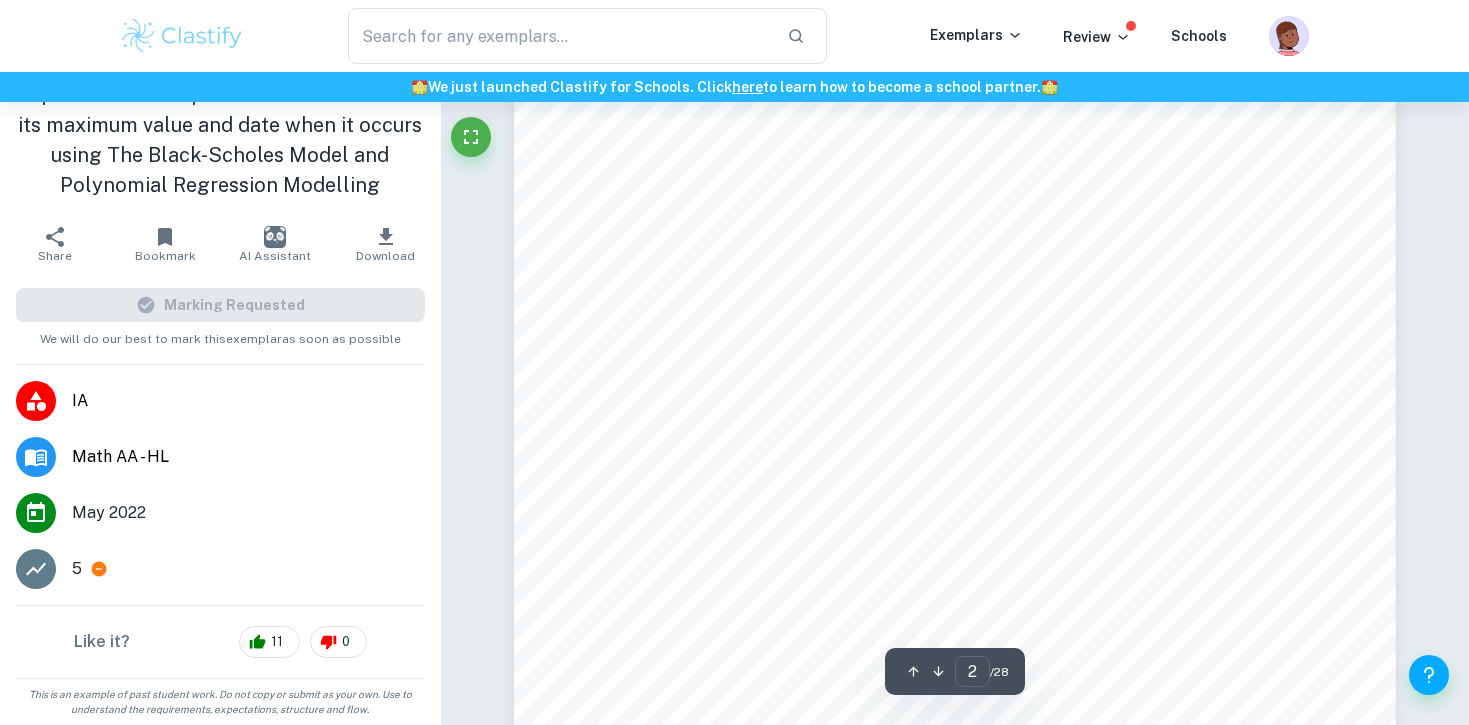 scroll, scrollTop: 2447, scrollLeft: 0, axis: vertical 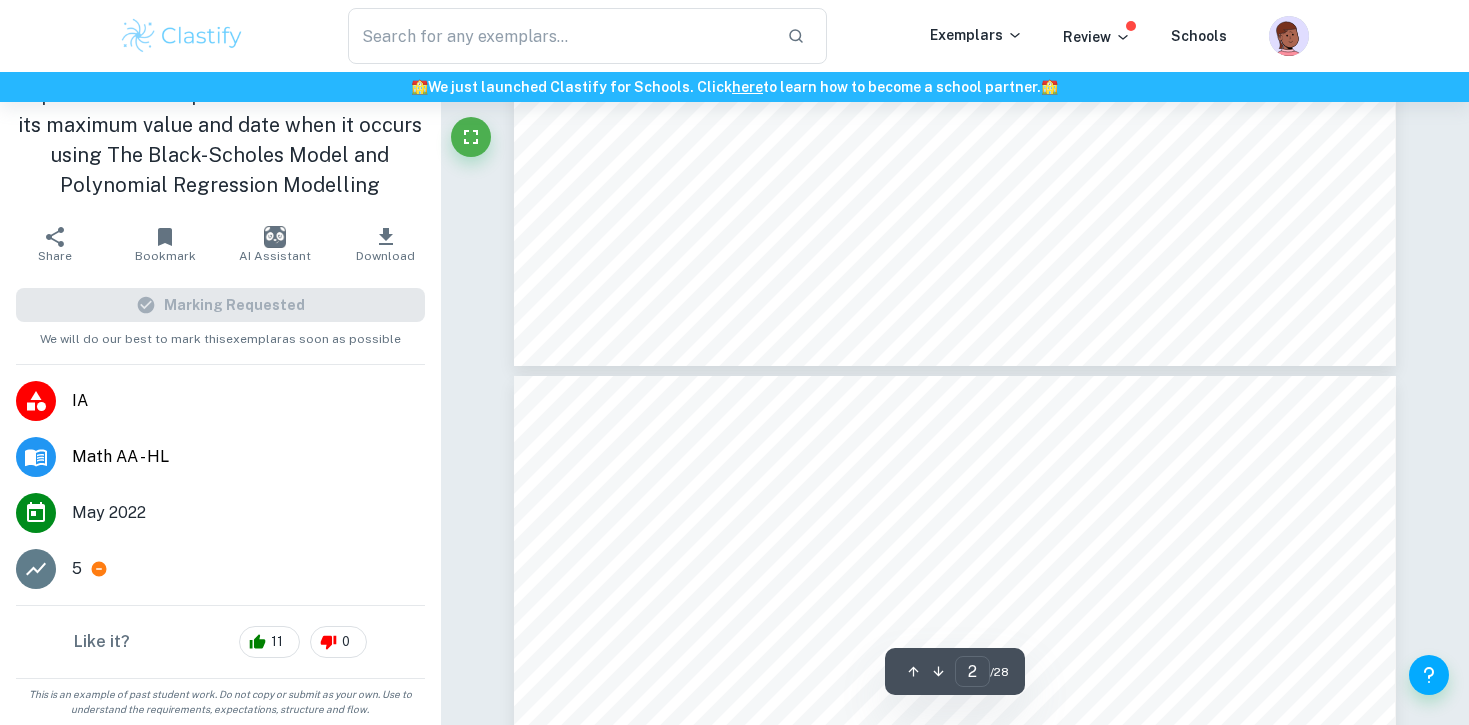 type on "3" 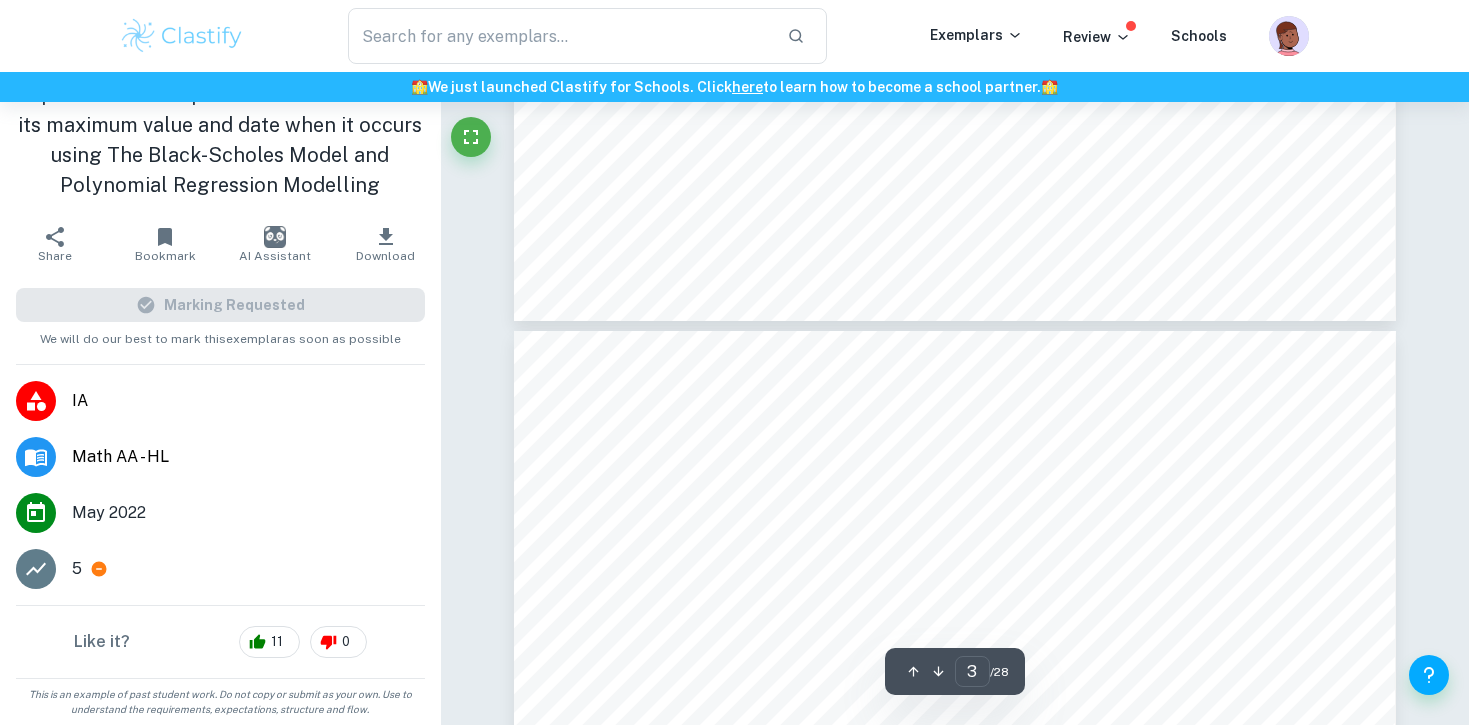 scroll, scrollTop: 3170, scrollLeft: 0, axis: vertical 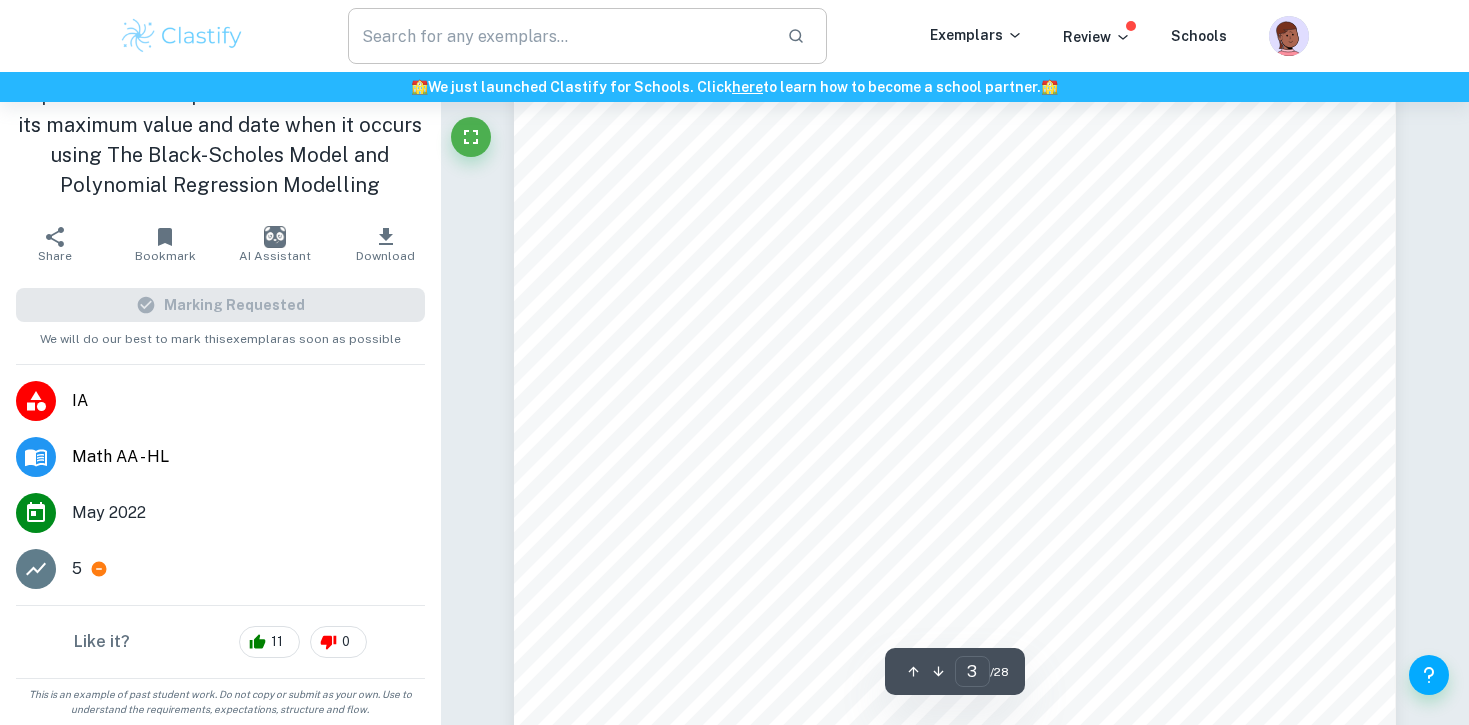 click at bounding box center (559, 36) 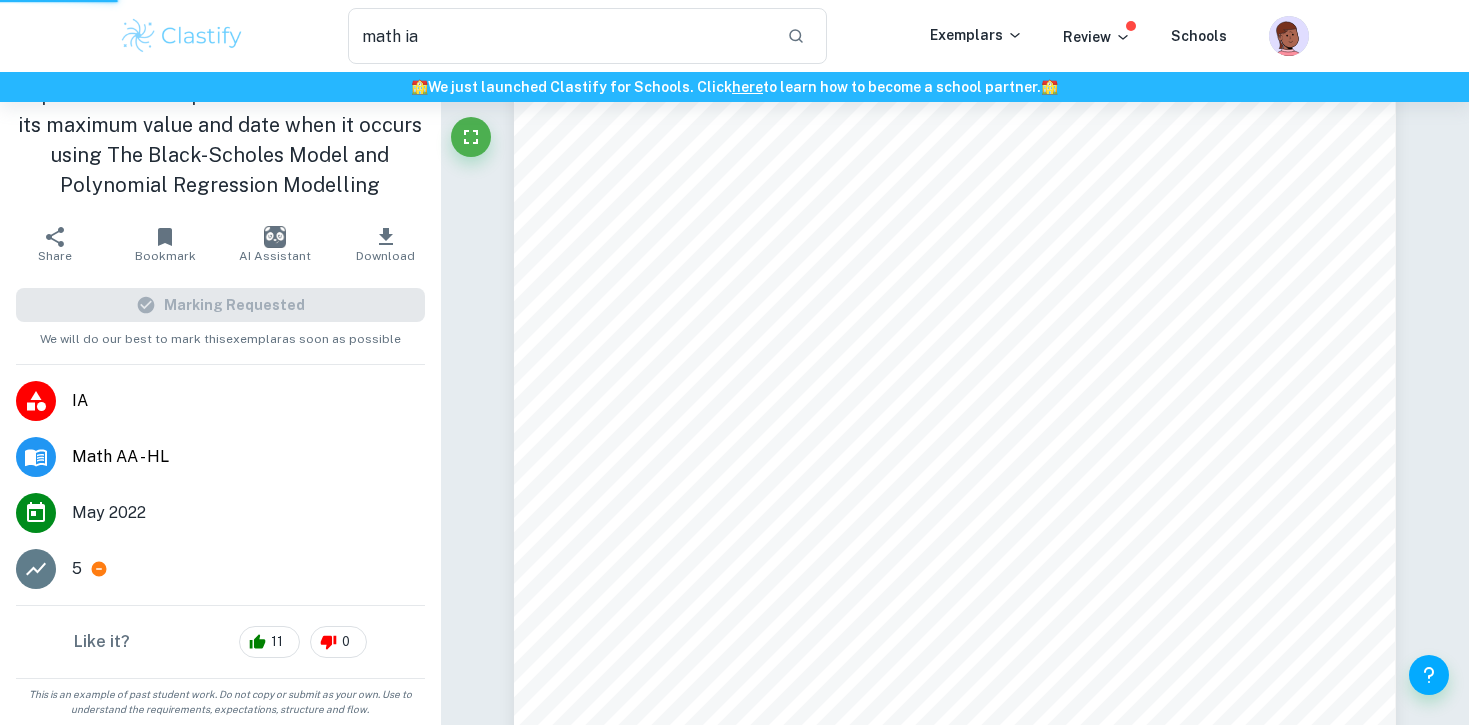scroll, scrollTop: 0, scrollLeft: 0, axis: both 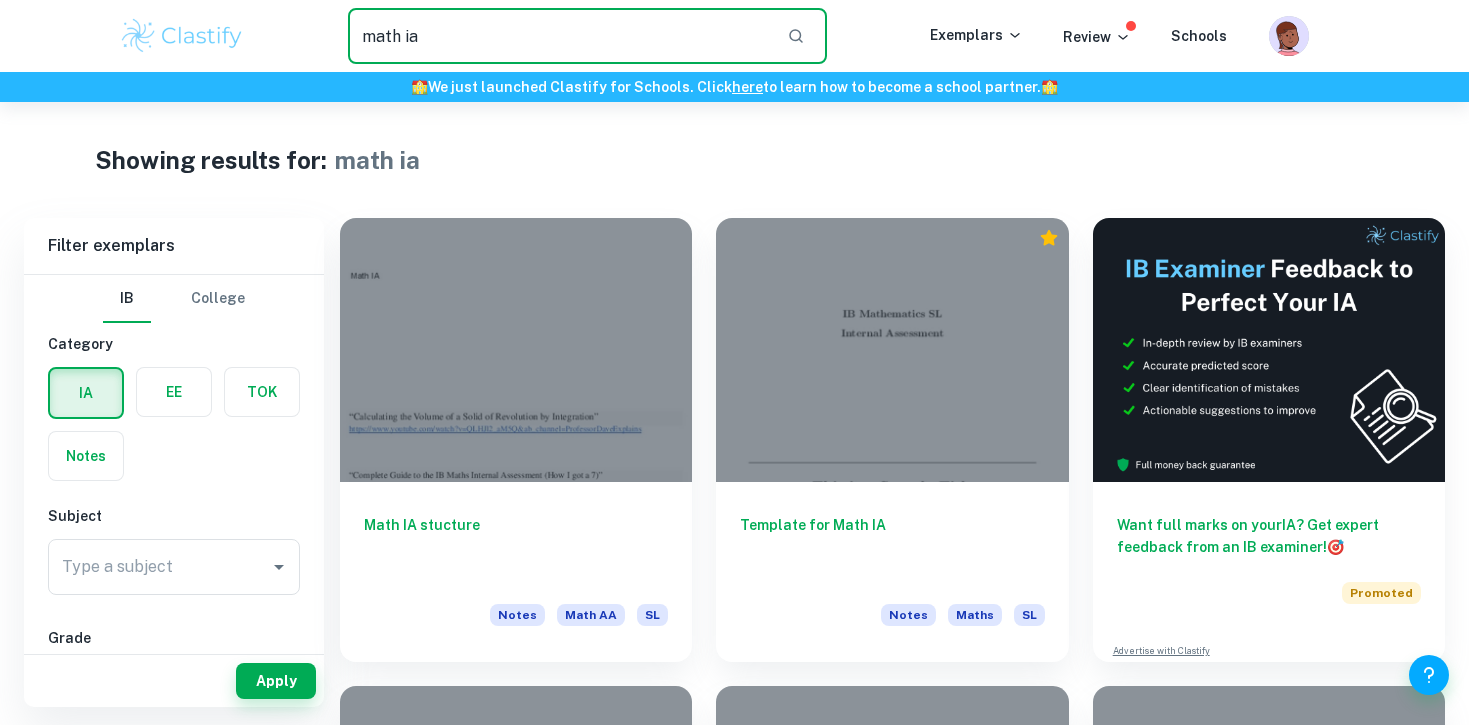 click on "math ia" at bounding box center [559, 36] 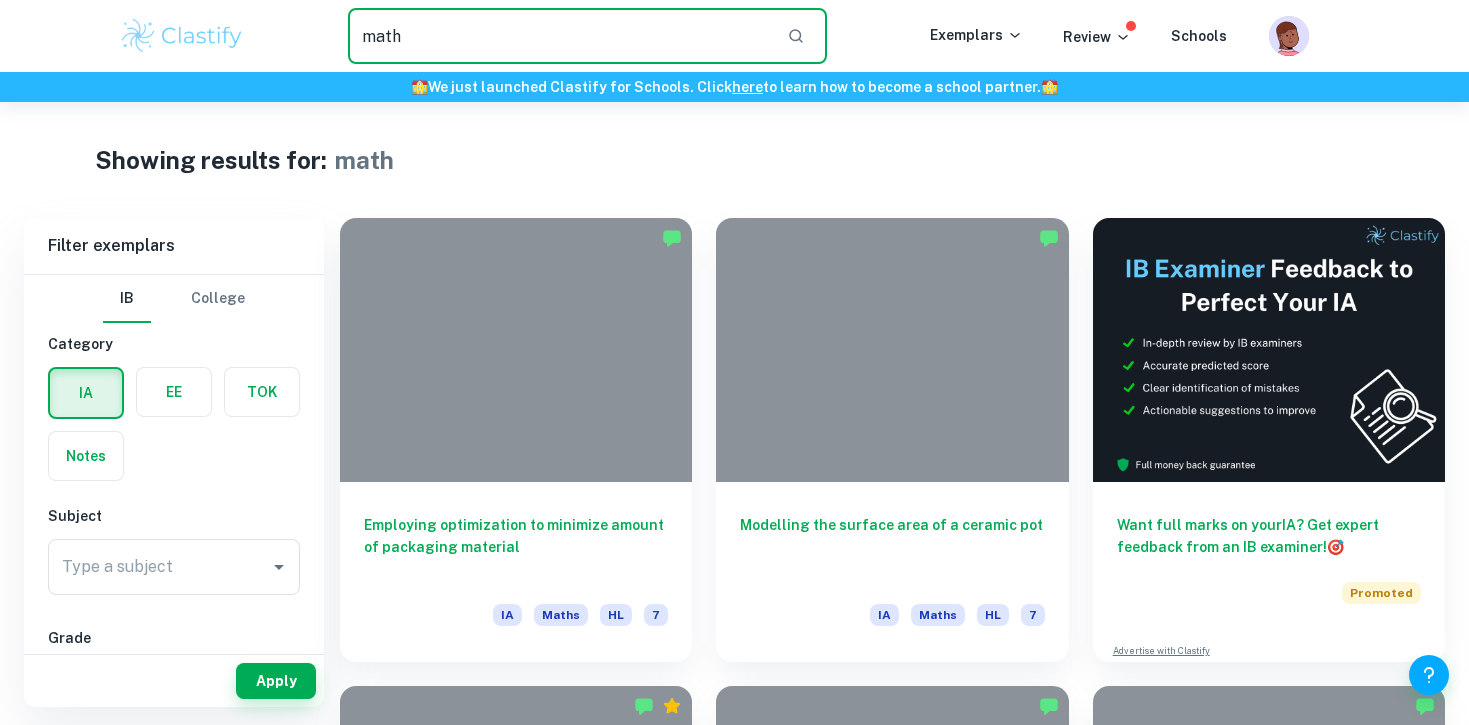 drag, startPoint x: 450, startPoint y: 40, endPoint x: 295, endPoint y: 34, distance: 155.11609 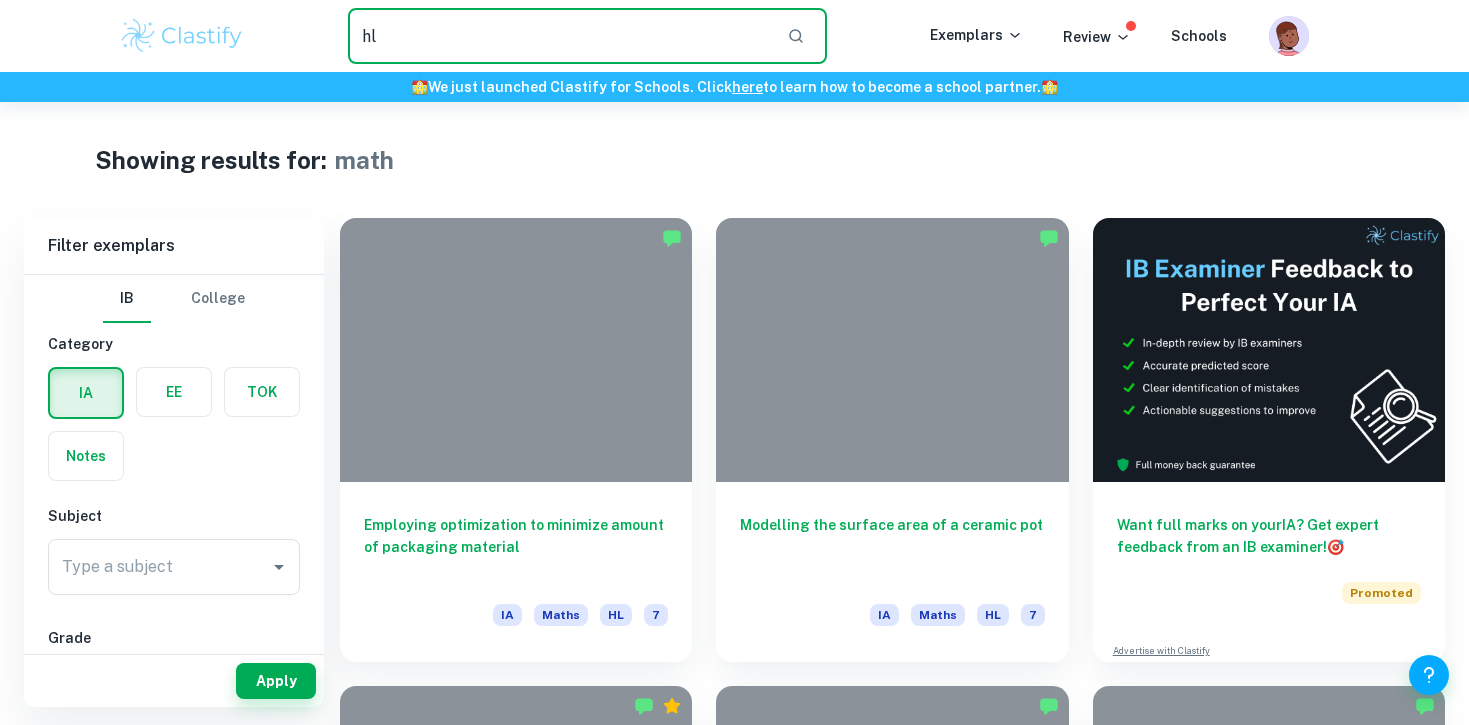 type on "h" 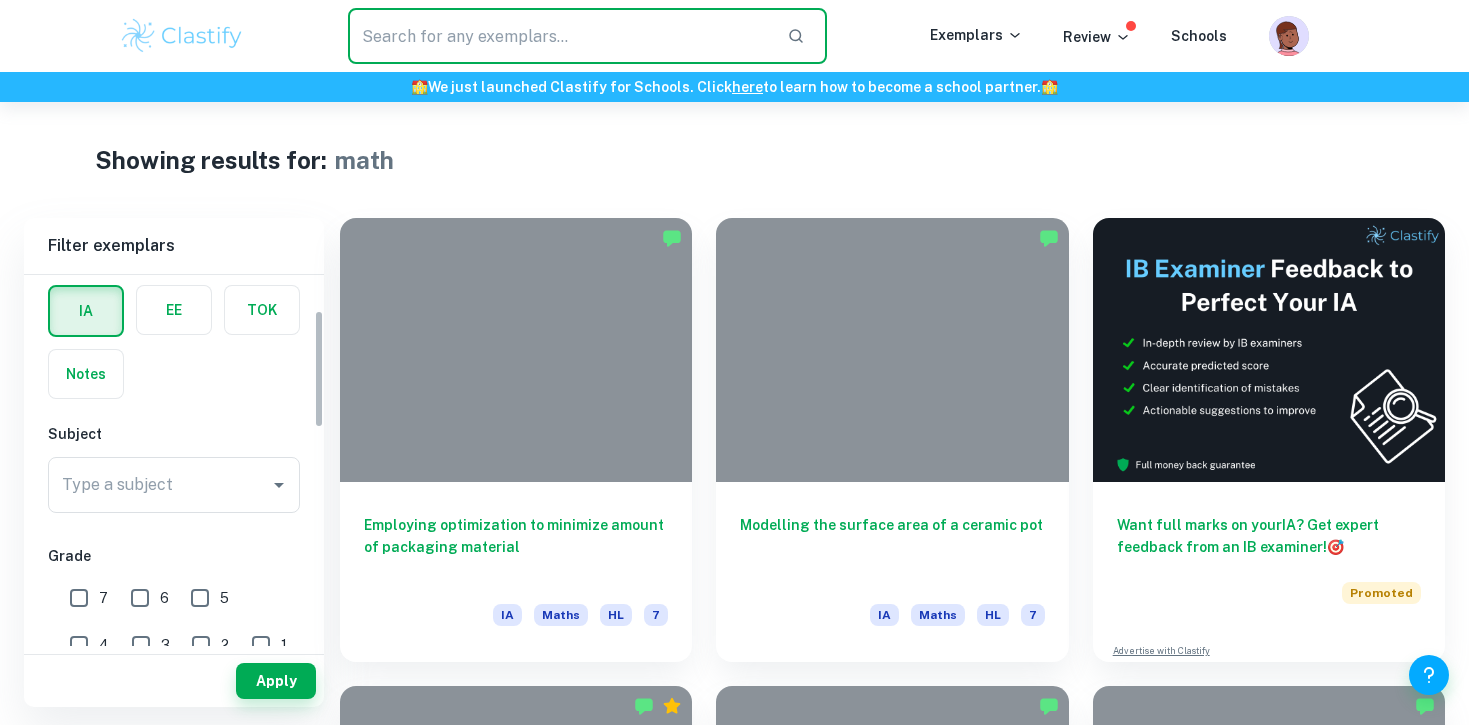 scroll, scrollTop: 110, scrollLeft: 0, axis: vertical 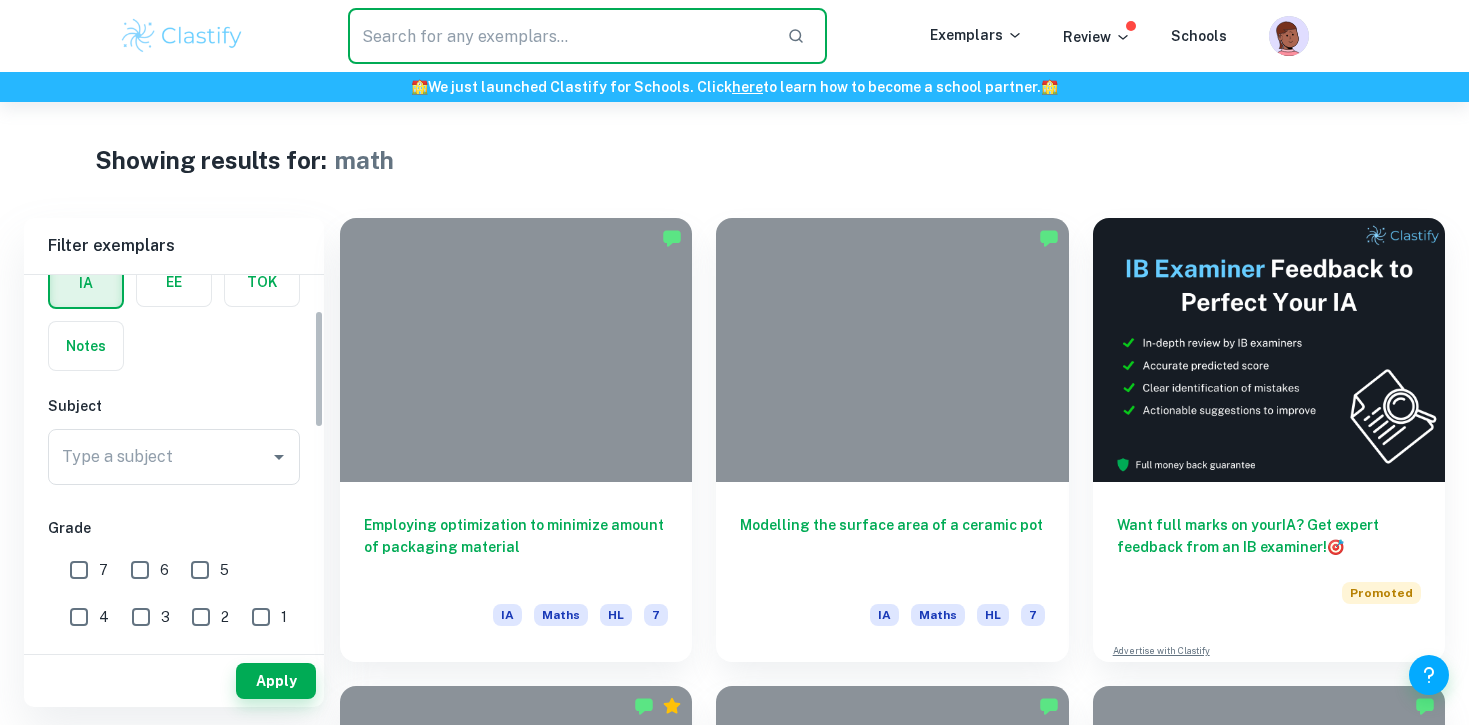 type 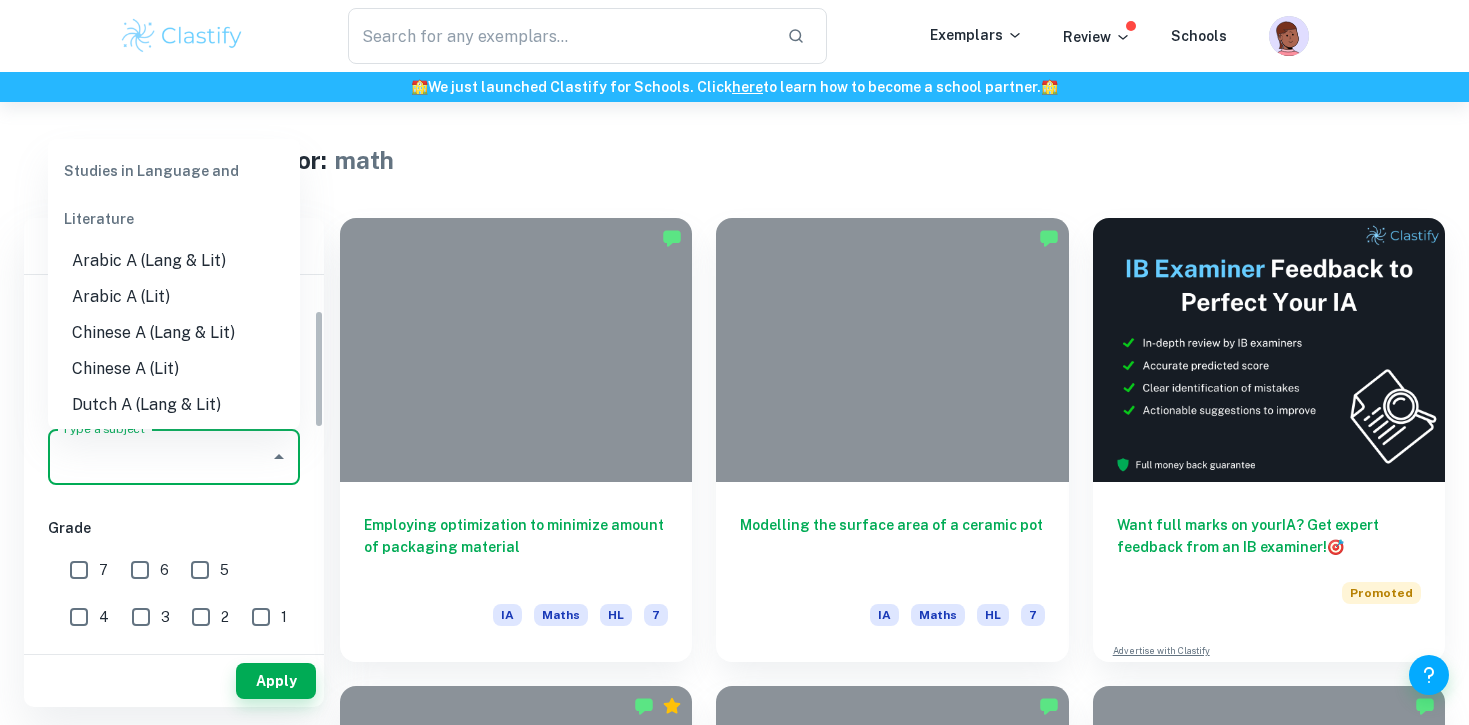 click on "Type a subject" at bounding box center (159, 457) 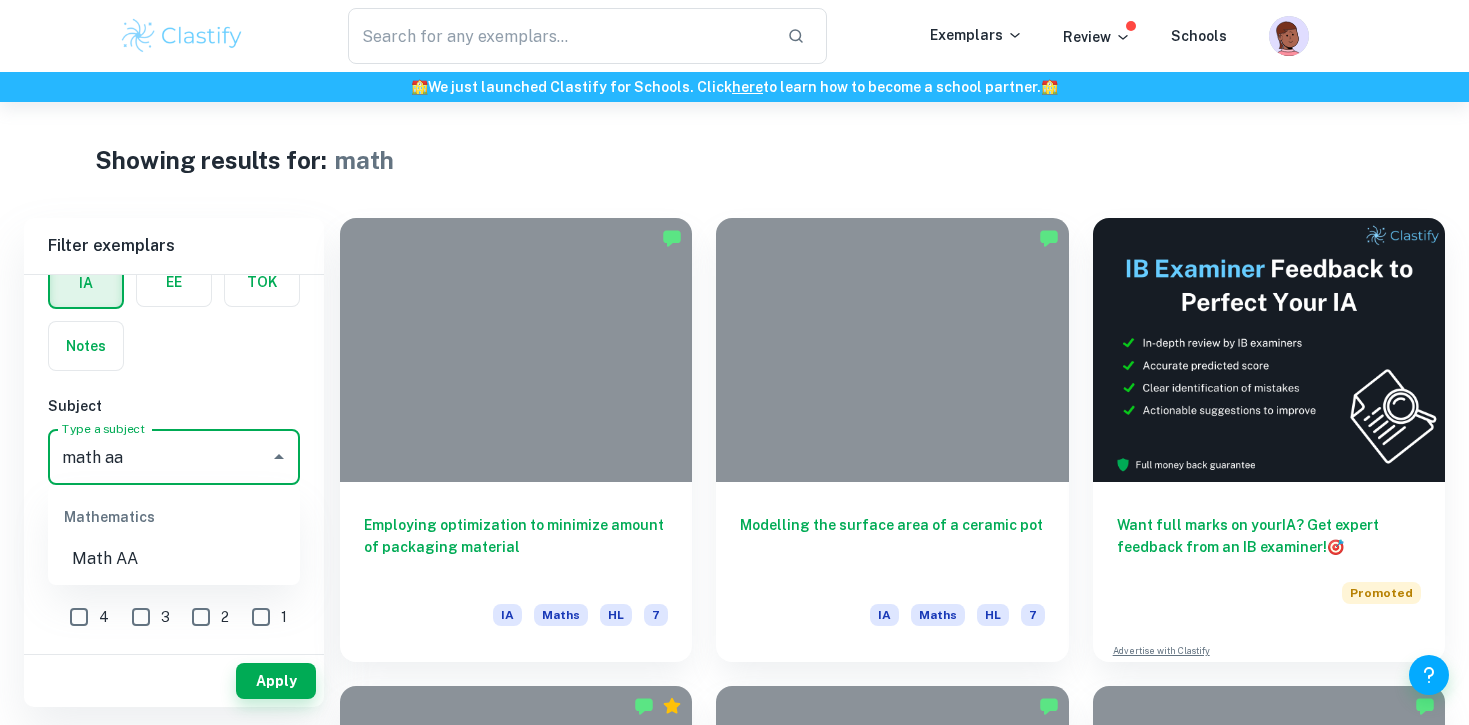 click on "Math AA" at bounding box center [174, 559] 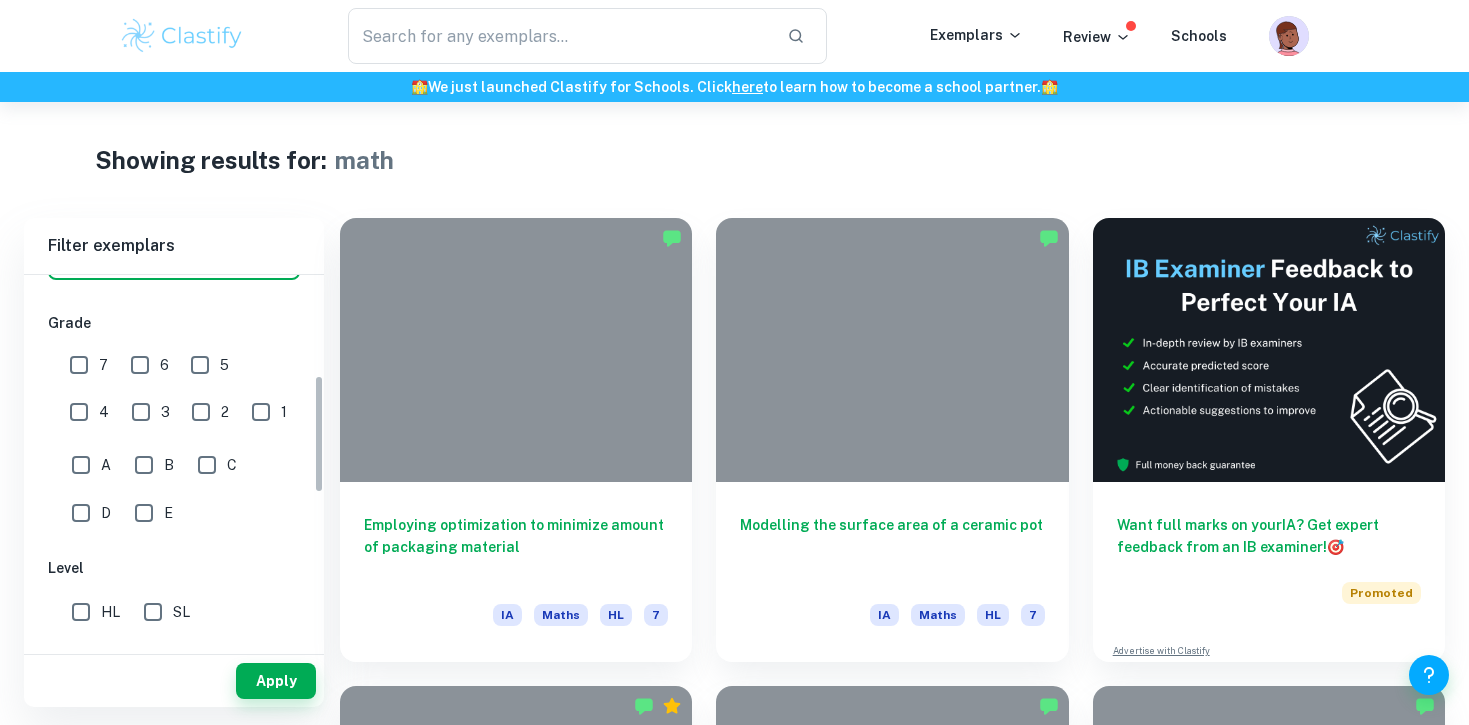 scroll, scrollTop: 313, scrollLeft: 0, axis: vertical 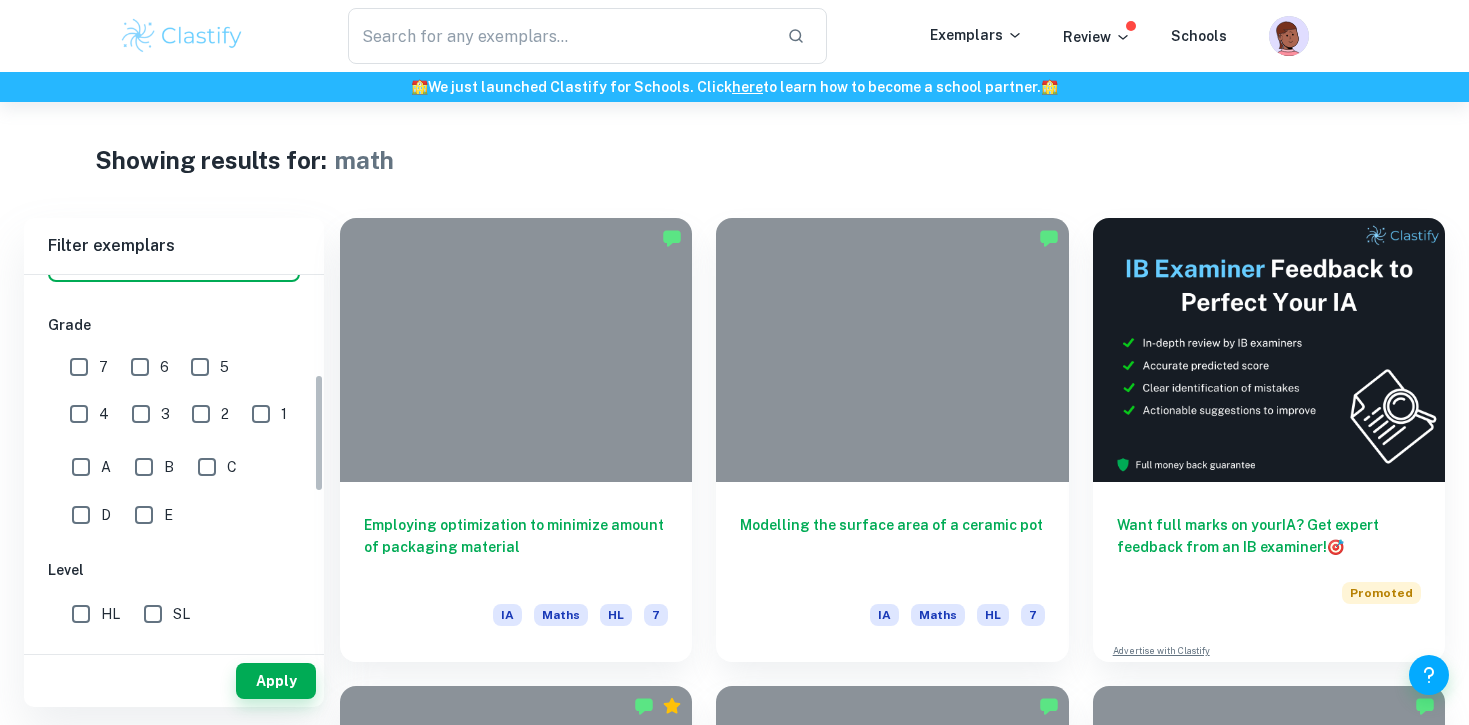 type on "Math AA" 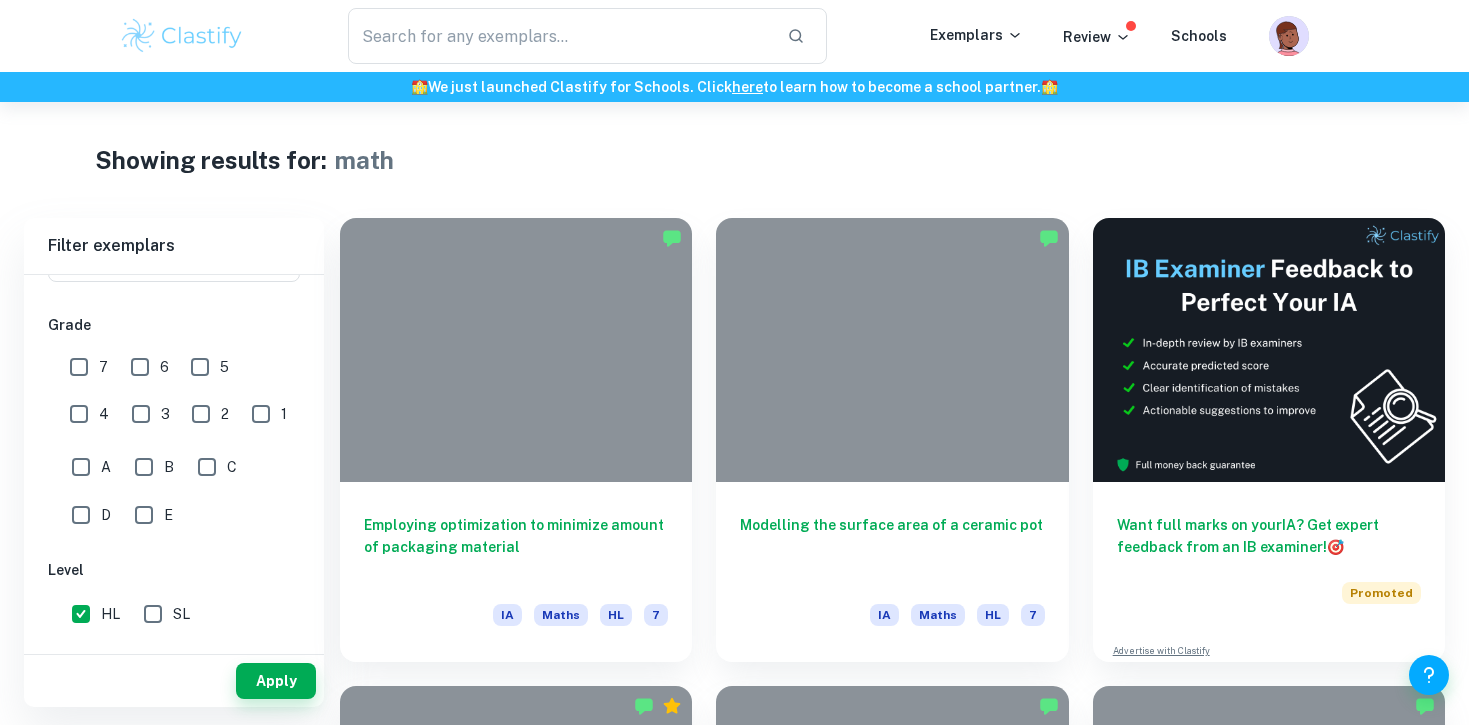 click on "7" at bounding box center (79, 367) 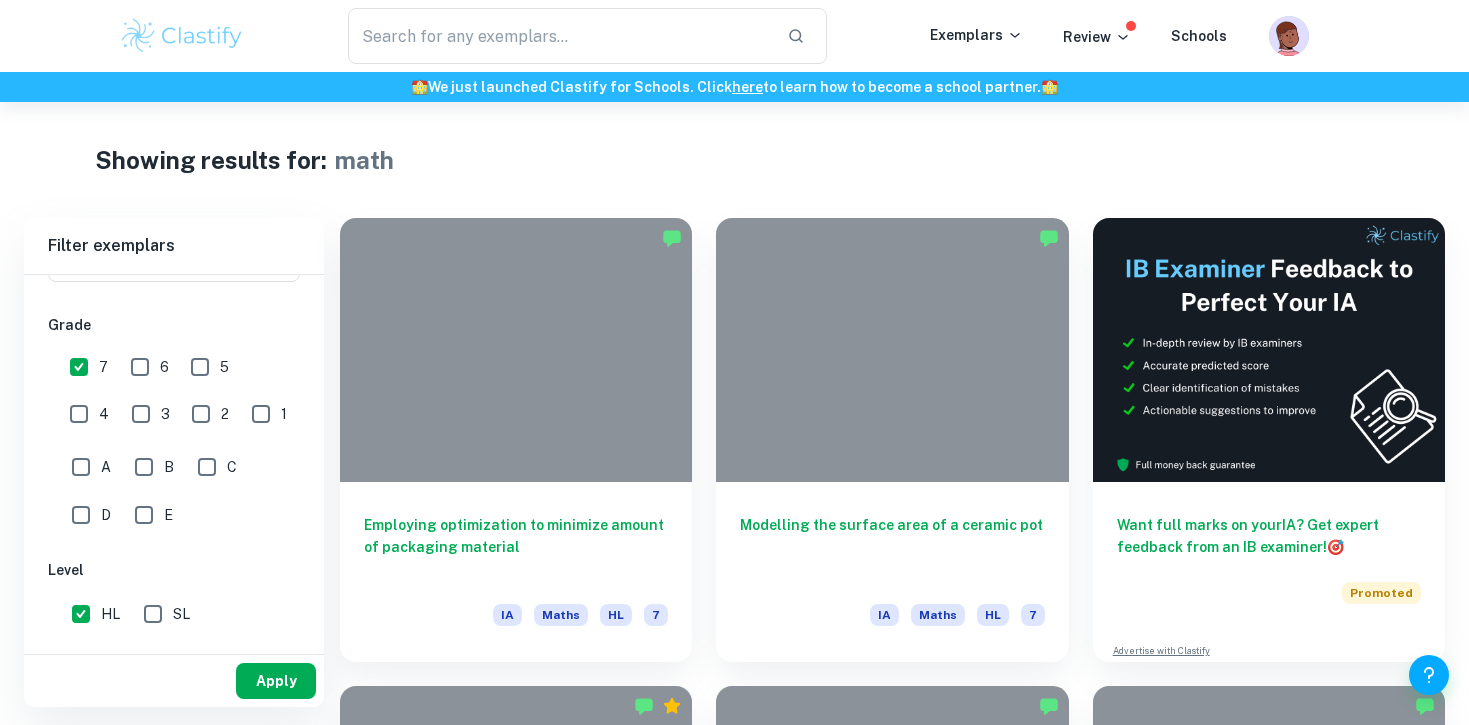 click on "Apply" at bounding box center (276, 681) 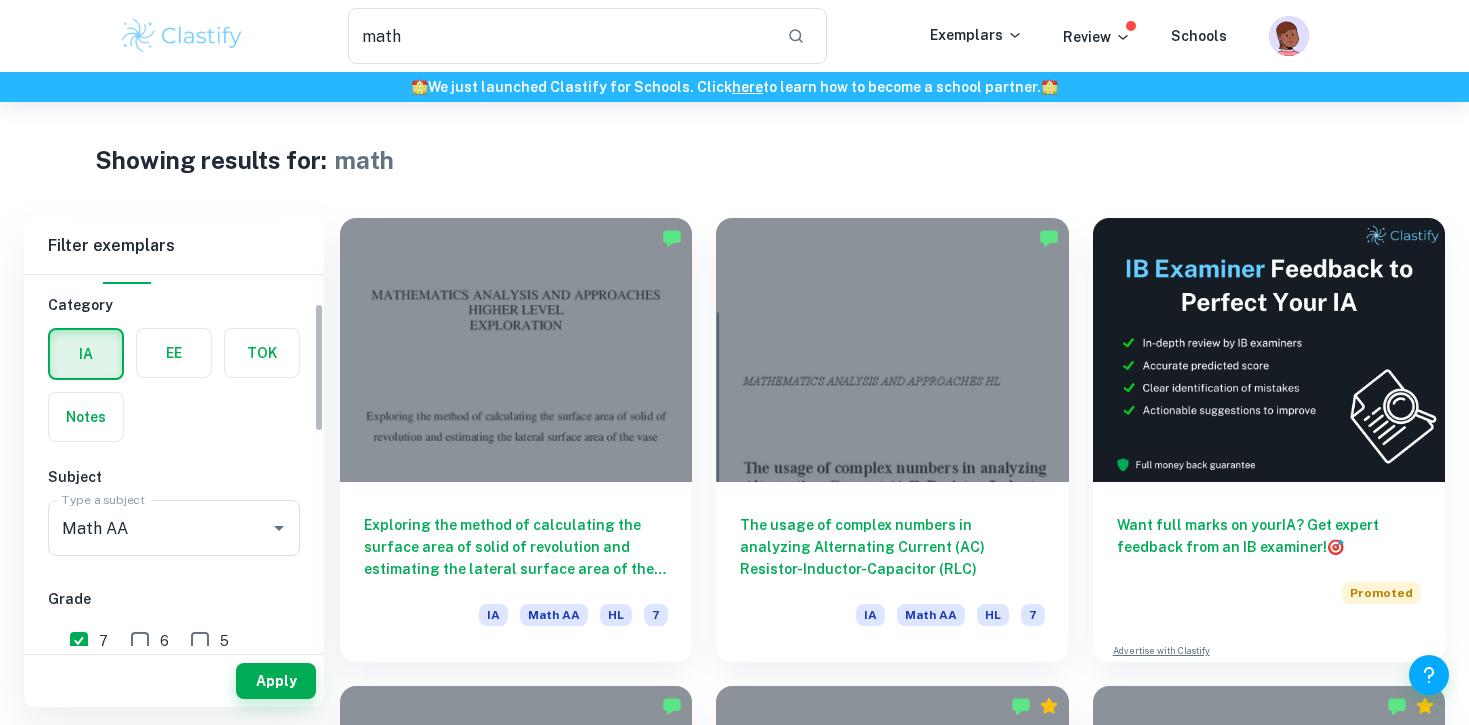 scroll, scrollTop: 0, scrollLeft: 0, axis: both 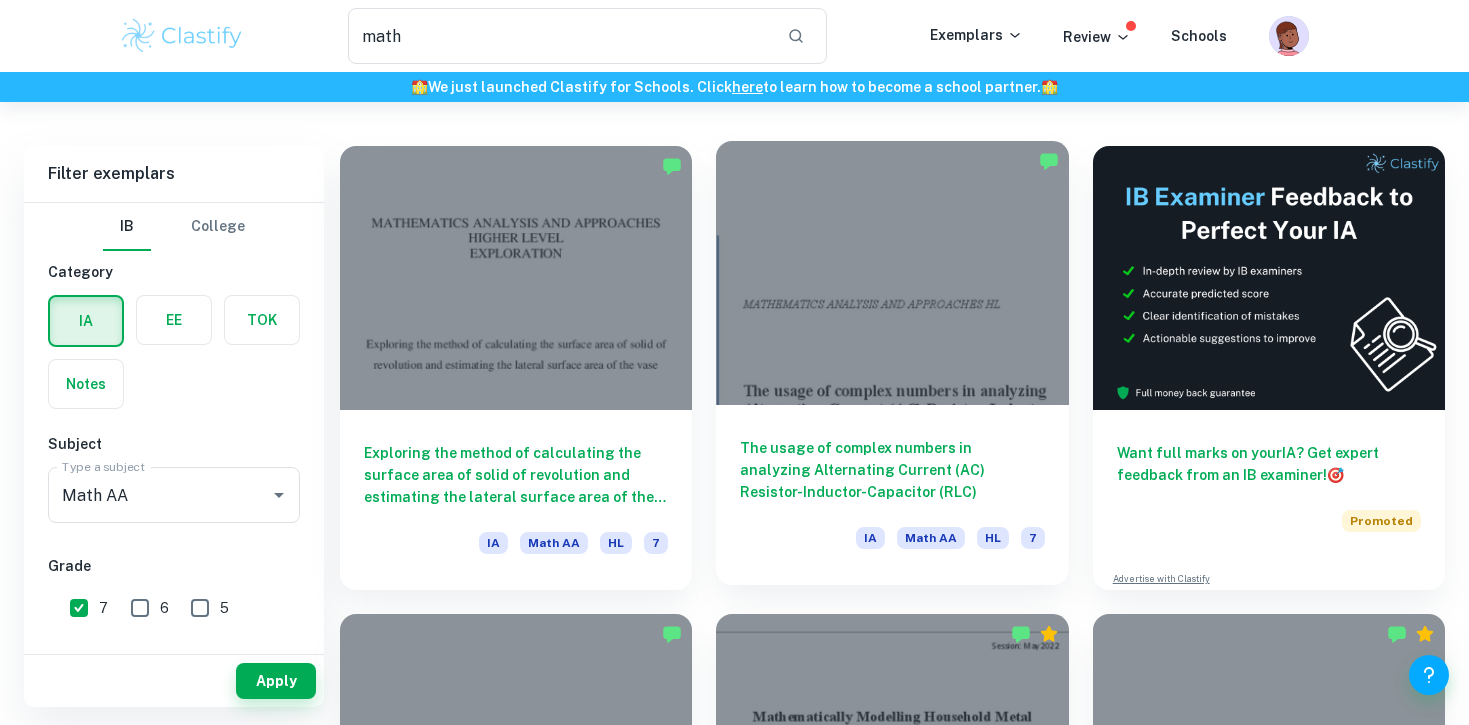 click on "The usage of complex numbers in analyzing Alternating Current (AC) Resistor-Inductor-Capacitor (RLC) IA Math AA HL 7" at bounding box center (892, 495) 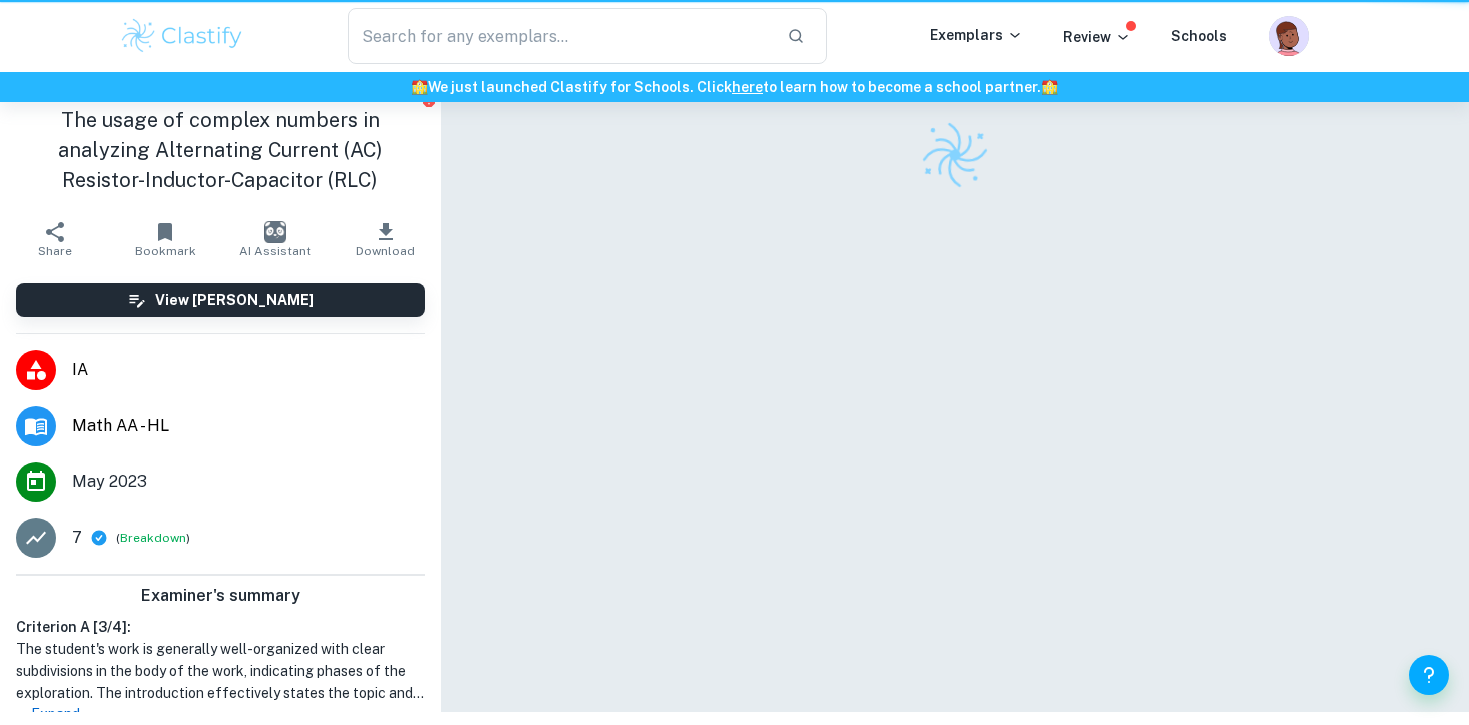 scroll, scrollTop: 0, scrollLeft: 0, axis: both 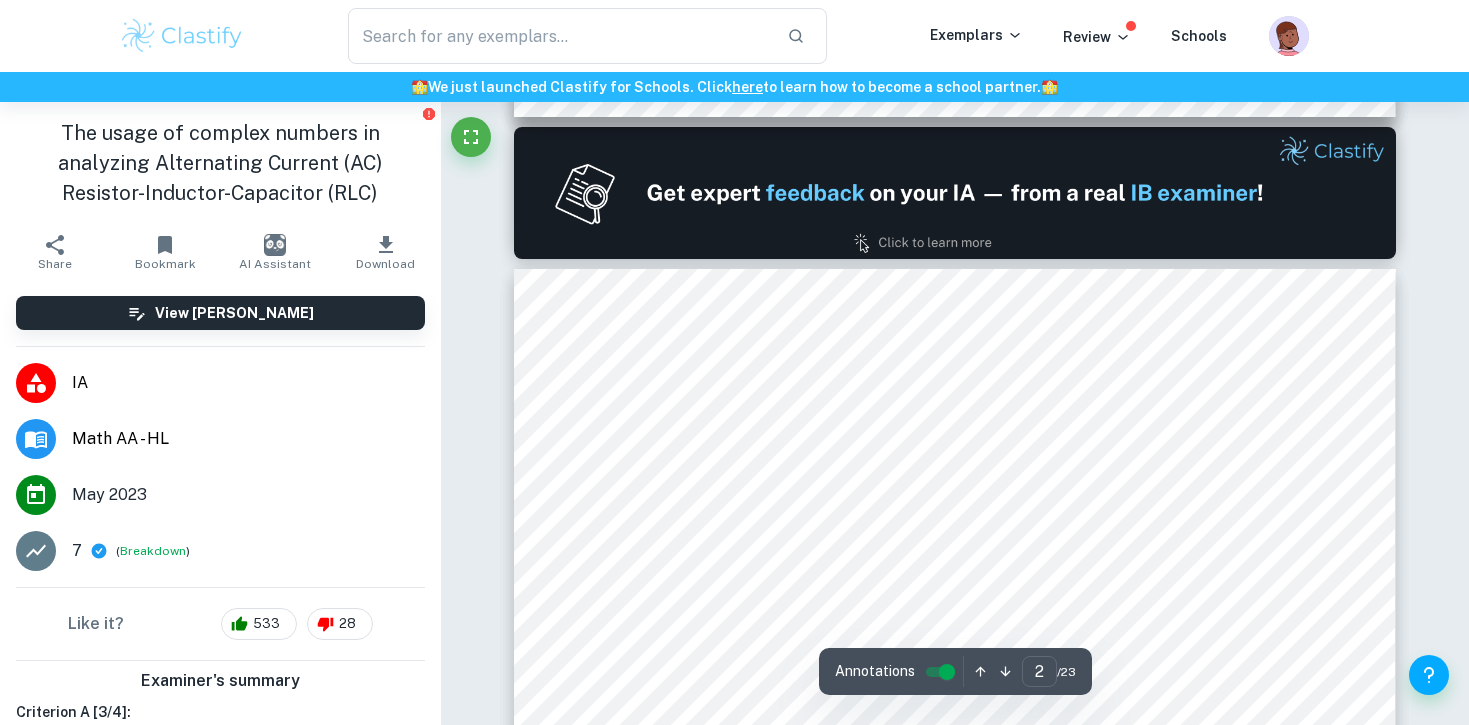 type on "1" 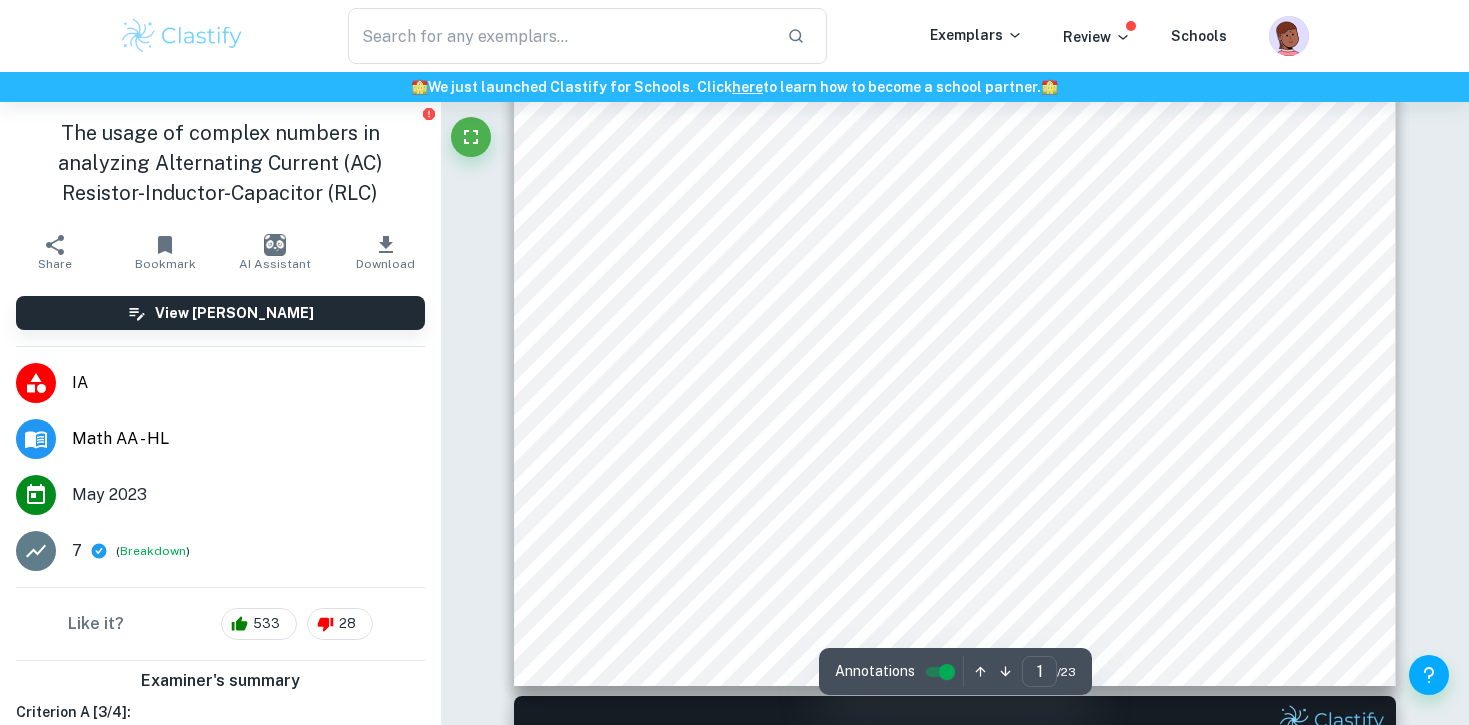 scroll, scrollTop: 420, scrollLeft: 0, axis: vertical 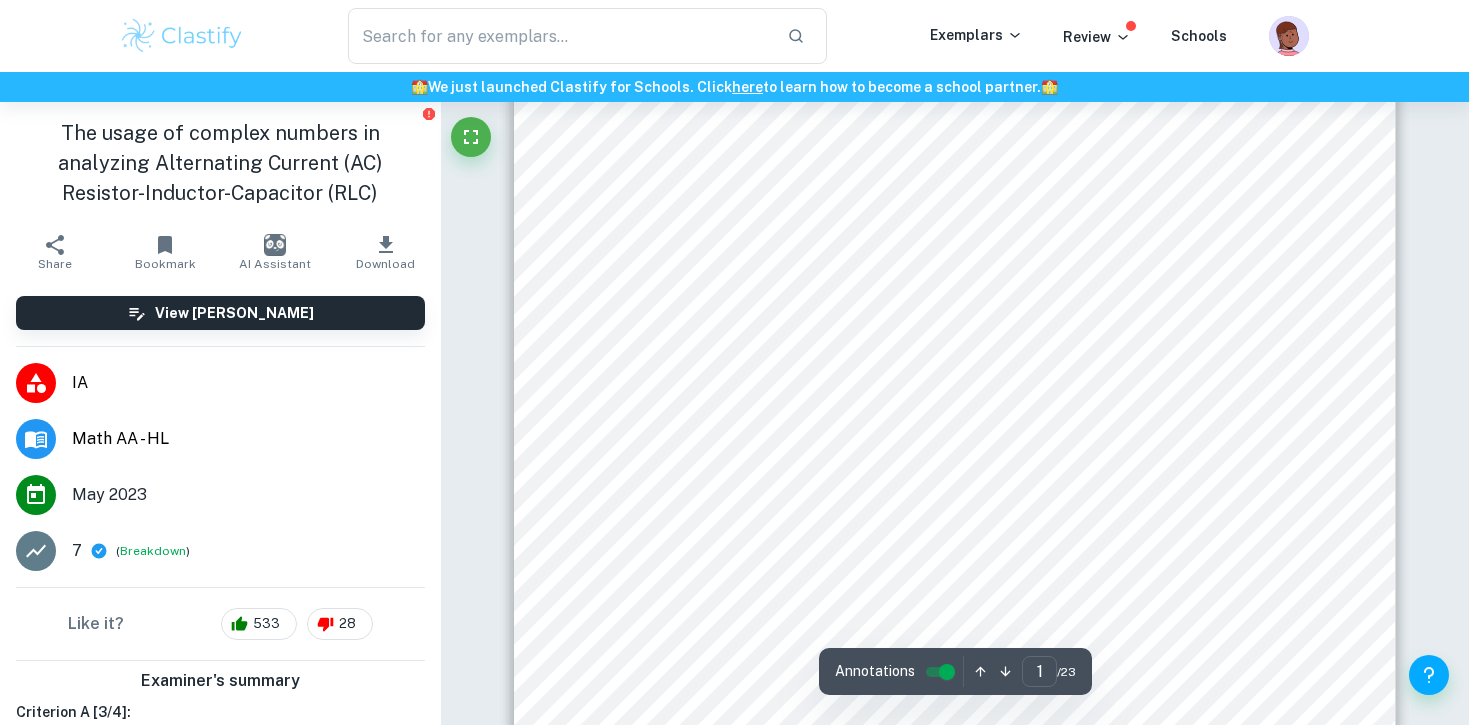 click 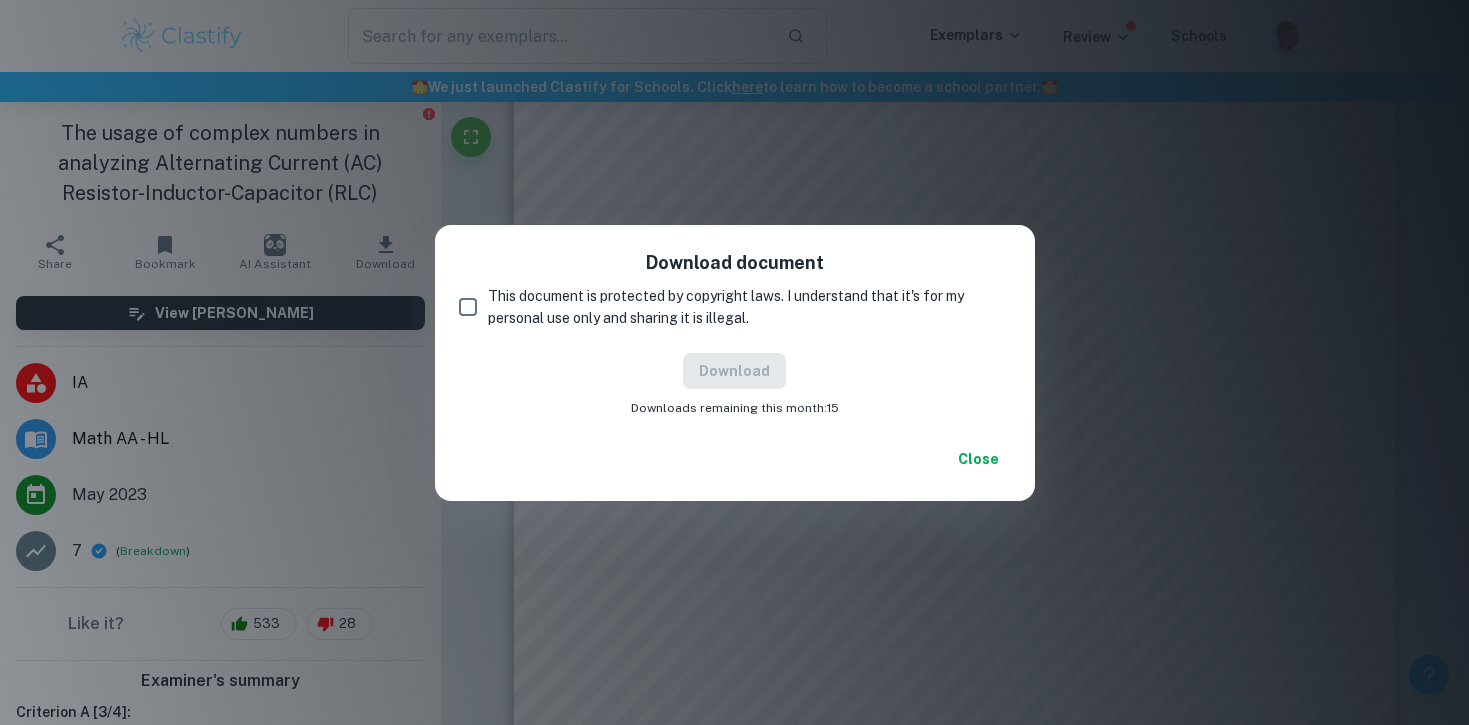 click on "This document is protected by copyright laws. I understand that it's for my personal use only and sharing it is illegal." at bounding box center [468, 307] 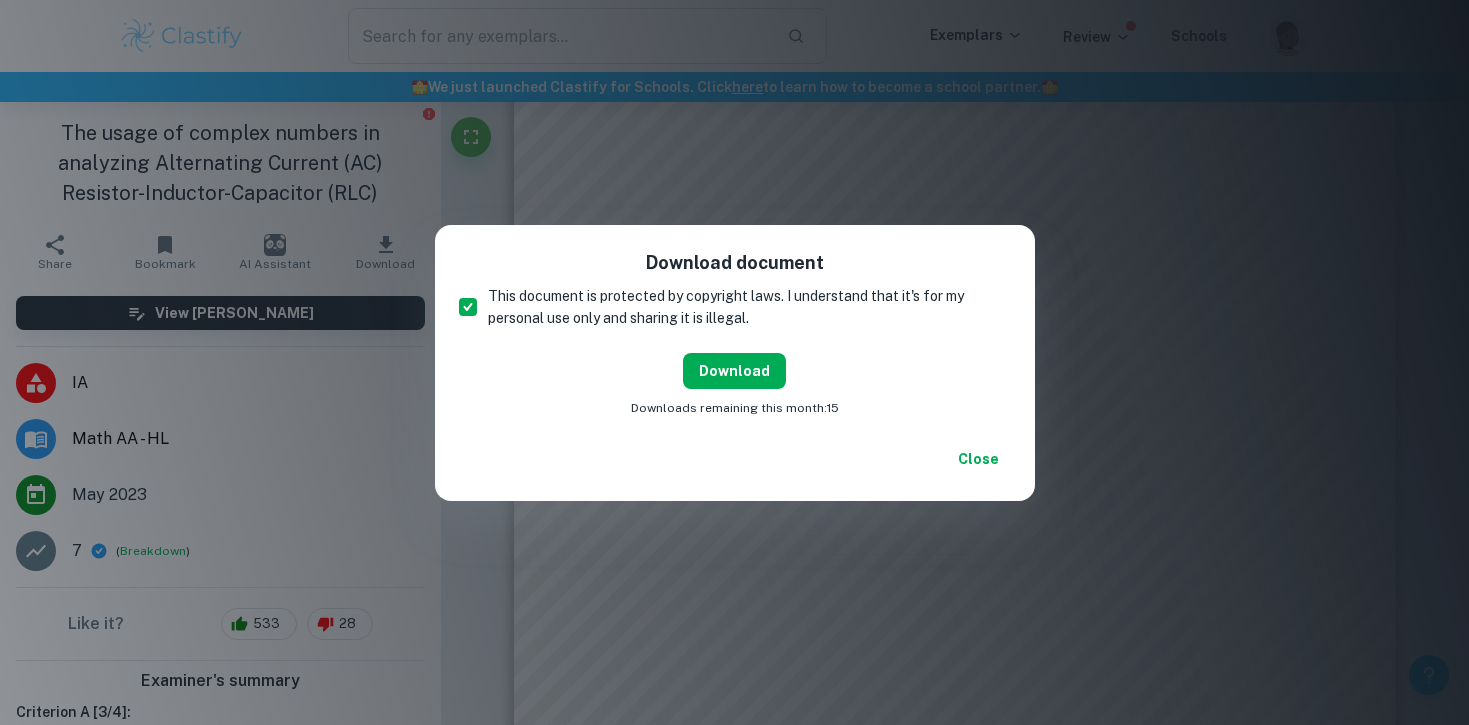 click on "Download" at bounding box center [734, 371] 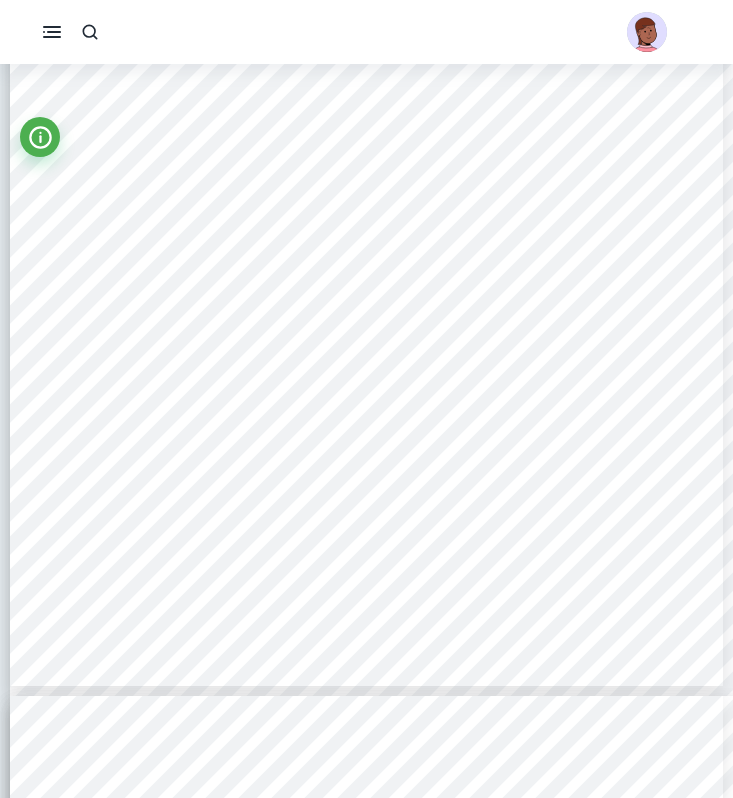 type on "3" 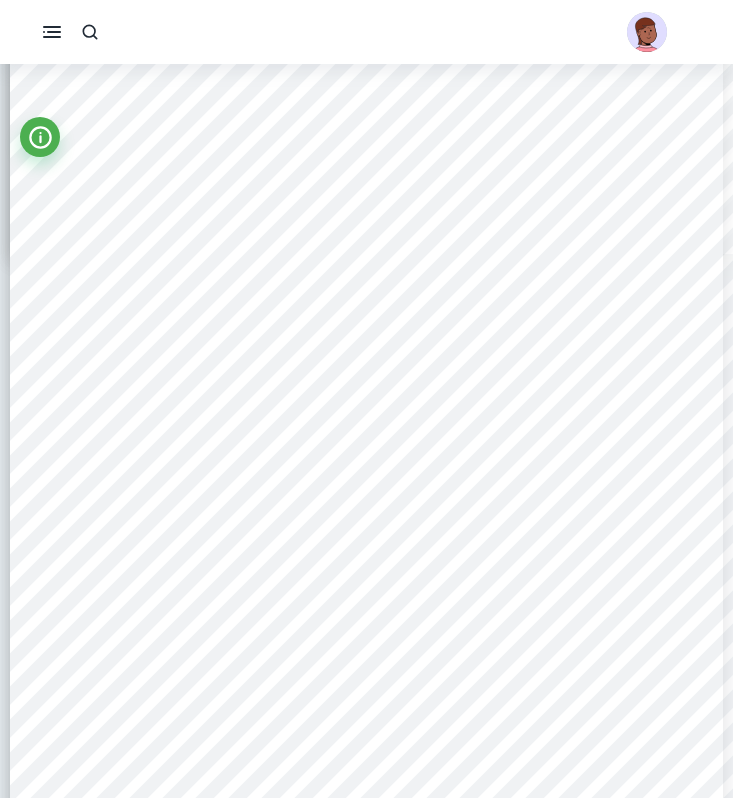 scroll, scrollTop: 2165, scrollLeft: 0, axis: vertical 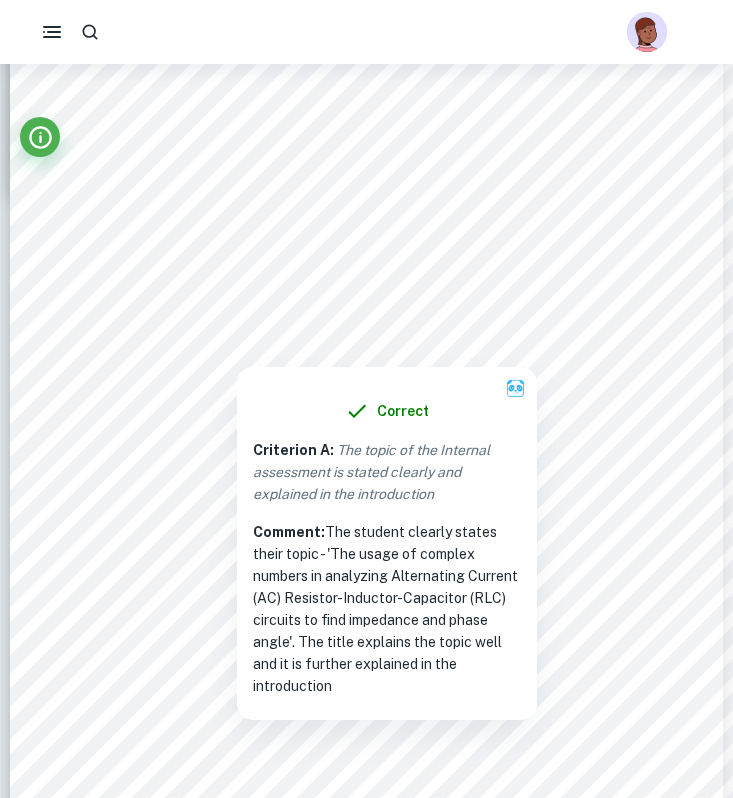 click at bounding box center [451, 311] 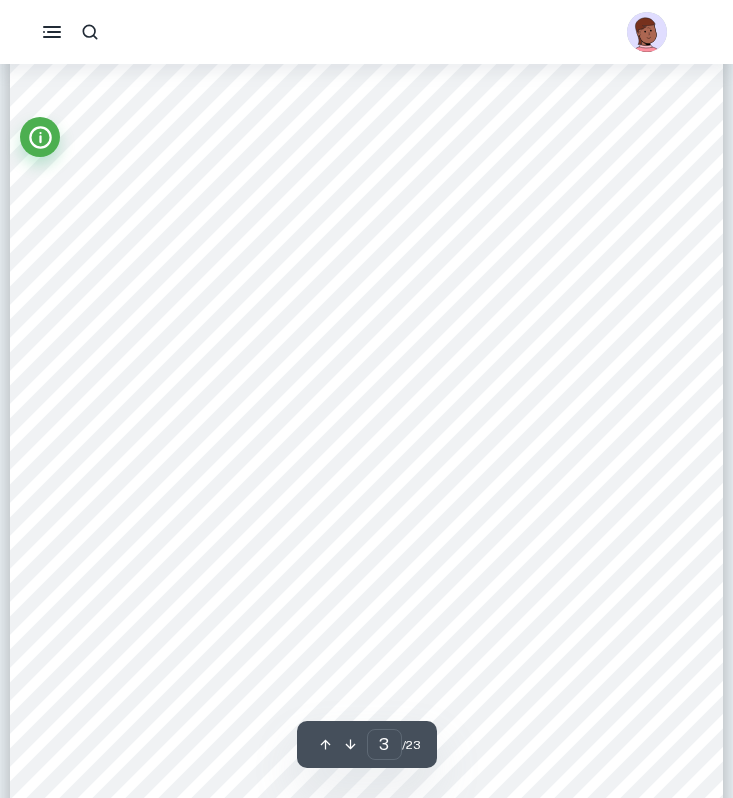 scroll, scrollTop: 2275, scrollLeft: 0, axis: vertical 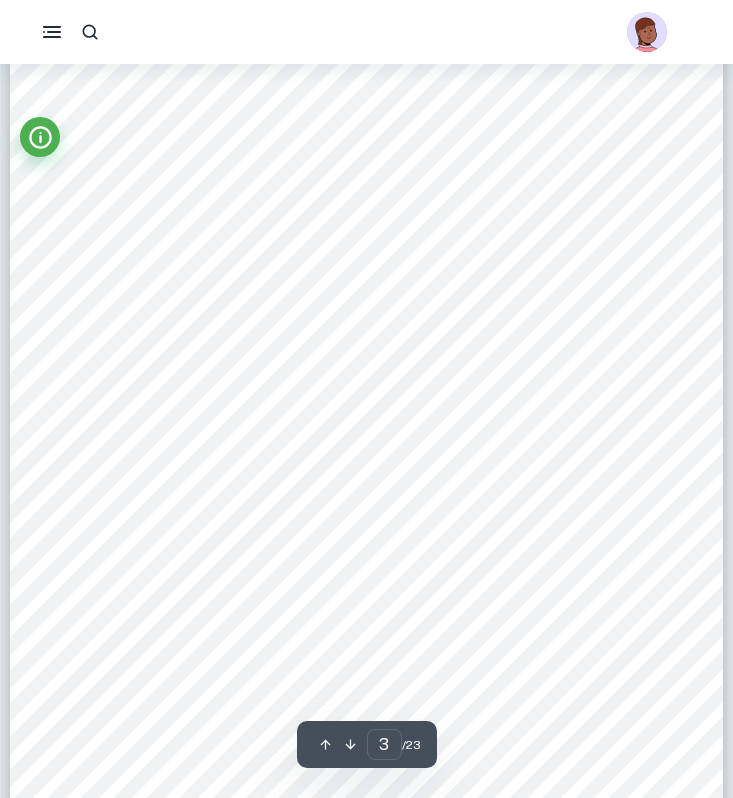 click on "jcd435   2 Introduction and Aim The exploration aim is to explore mathematical methodologies used to analyze AC circuits, and to demonstrate that mathematical methods using complex numbers may be more efficient than those using only real numbers, even for real-life applications of mathematics. Findings shall be verified experimentally to determine whether the theoretical methods used are accurate. The focus is on impedance and phase angle for resistors, inductors, and capacitors connected to an AC power supply. This analysis explores a multitude of topics from the IB AA HL curriculum, including Euler9s form of complex numbers, Maclaurin series, Argand diagrams, vectors and phasors, trigonometric functions because of AC9s periodic motion, differentiation, integration, as well as differential equations to highlight the need for complex numbers in AC circuit analysis. This investigation will first introduce the mathematical physics problem using our findings, and finally, an experimental verification." at bounding box center (366, 349) 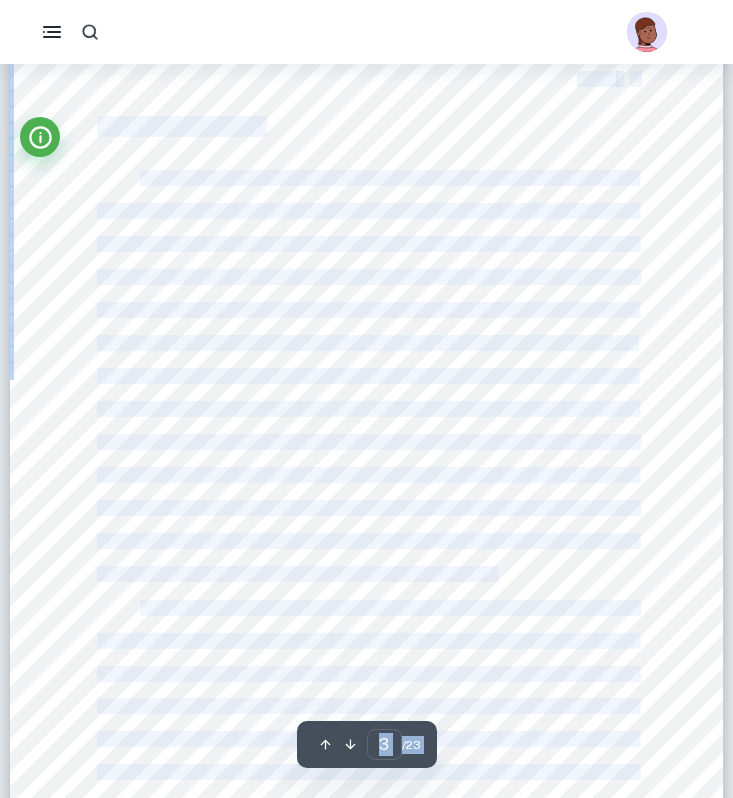 scroll, scrollTop: 2070, scrollLeft: 0, axis: vertical 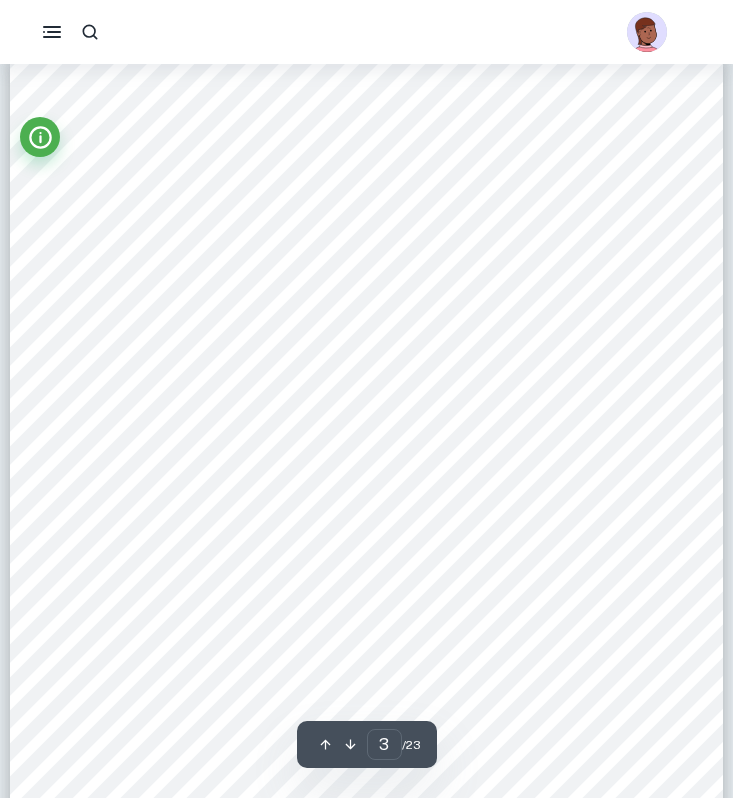 drag, startPoint x: 413, startPoint y: 656, endPoint x: 138, endPoint y: 205, distance: 528.2291 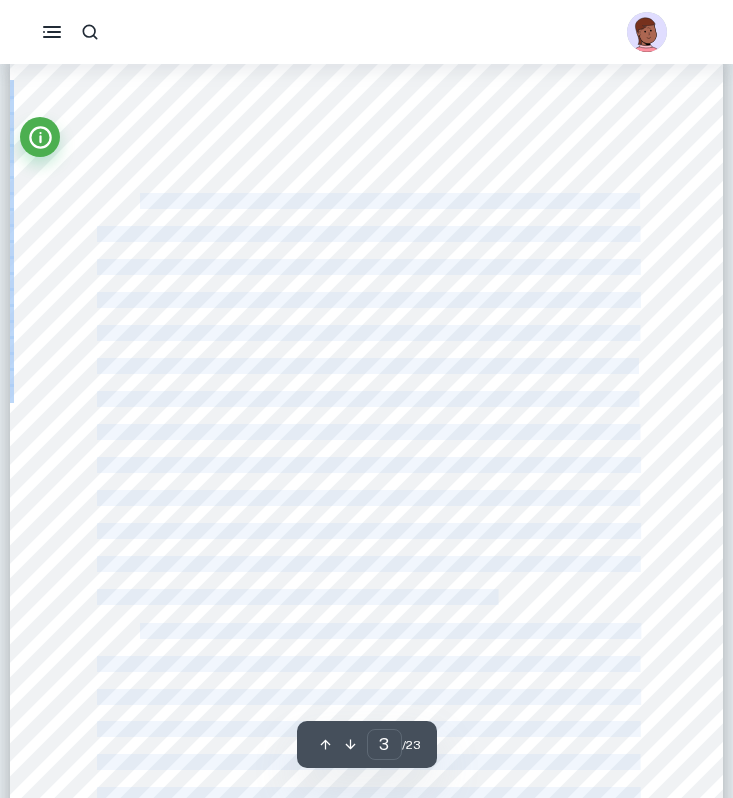 click on "jcd435   2 Introduction and Aim The exploration aim is to explore mathematical methodologies used to analyze AC circuits, and to demonstrate that mathematical methods using complex numbers may be more efficient than those using only real numbers, even for real-life applications of mathematics. Findings shall be verified experimentally to determine whether the theoretical methods used are accurate. The focus is on impedance and phase angle for resistors, inductors, and capacitors connected to an AC power supply. This analysis explores a multitude of topics from the IB AA HL curriculum, including Euler9s form of complex numbers, Maclaurin series, Argand diagrams, vectors and phasors, trigonometric functions because of AC9s periodic motion, differentiation, integration, as well as differential equations to highlight the need for complex numbers in AC circuit analysis. This investigation will first introduce the mathematical physics problem using our findings, and finally, an experimental verification." at bounding box center [366, 554] 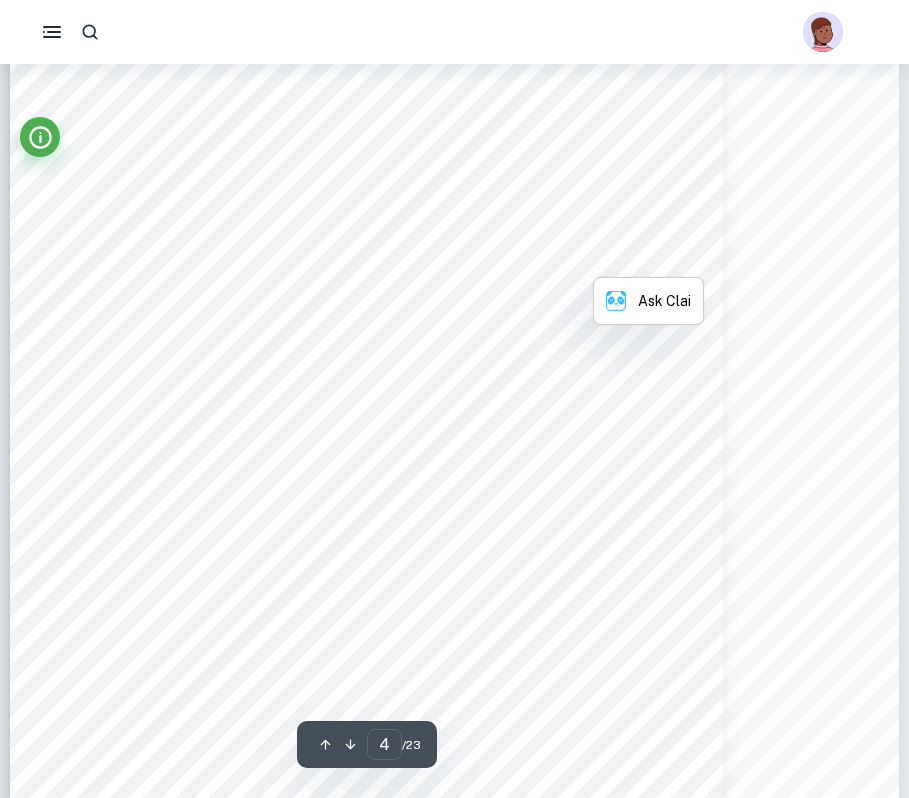 scroll, scrollTop: 3895, scrollLeft: 0, axis: vertical 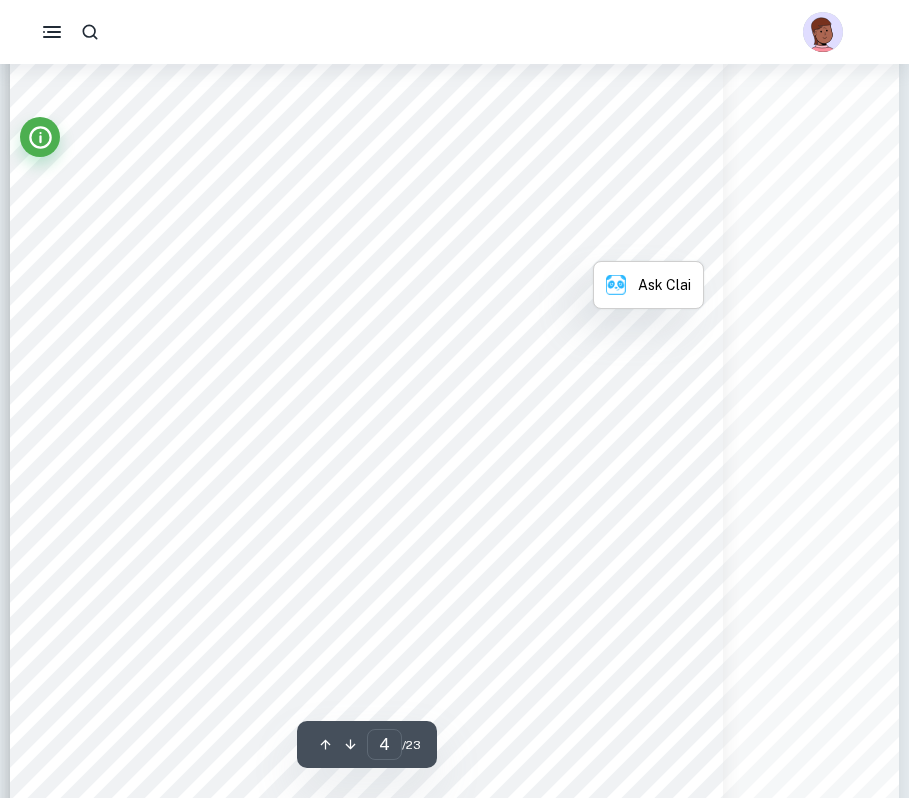 click on "jcd435   3 Contextualizing Physical Aspects To thoroughly understand the mathematics applied in circuits, the physics behind it must briefly be established in the context of mathematics. Alternating current (AC) is current, or moving charges, that changes direction periodically (Tsokos). AC is sinusoidal (Figure 1) as electrons oscillate with a frequency, which means instantaneous voltage   V   and current   i   can be defined with trigonometric equations using angular frequency. Angular frequency is defined by   ý = 2ýý , where   ý   has the unit rads -1 , and   f   is the frequency in Hertz (Tsokos). Voltage, also known as potential difference, is defined as the electrical potential energy transferred from an electron during its movement from one point in the circuit to another, and is measured in Volts (Tsokos). Current is defined as the rate of change of charge   q , is measured in Amperes, and can be algebraically represented through   Equation 1 :   ý =   &" &#   =   $" $#   where   t   is the time" at bounding box center (454, 618) 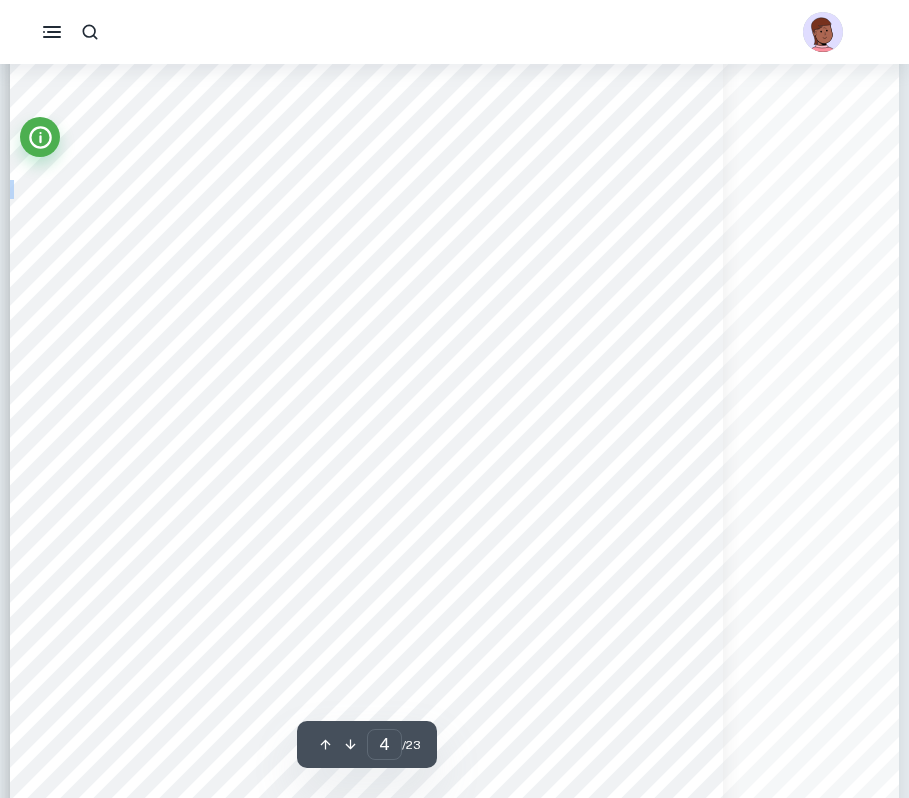 click on "jcd435   3 Contextualizing Physical Aspects To thoroughly understand the mathematics applied in circuits, the physics behind it must briefly be established in the context of mathematics. Alternating current (AC) is current, or moving charges, that changes direction periodically (Tsokos). AC is sinusoidal (Figure 1) as electrons oscillate with a frequency, which means instantaneous voltage   V   and current   i   can be defined with trigonometric equations using angular frequency. Angular frequency is defined by   ý = 2ýý , where   ý   has the unit rads -1 , and   f   is the frequency in Hertz (Tsokos). Voltage, also known as potential difference, is defined as the electrical potential energy transferred from an electron during its movement from one point in the circuit to another, and is measured in Volts (Tsokos). Current is defined as the rate of change of charge   q , is measured in Amperes, and can be algebraically represented through   Equation 1 :   ý =   &" &#   =   $" $#   where   t   is the time" at bounding box center [454, 618] 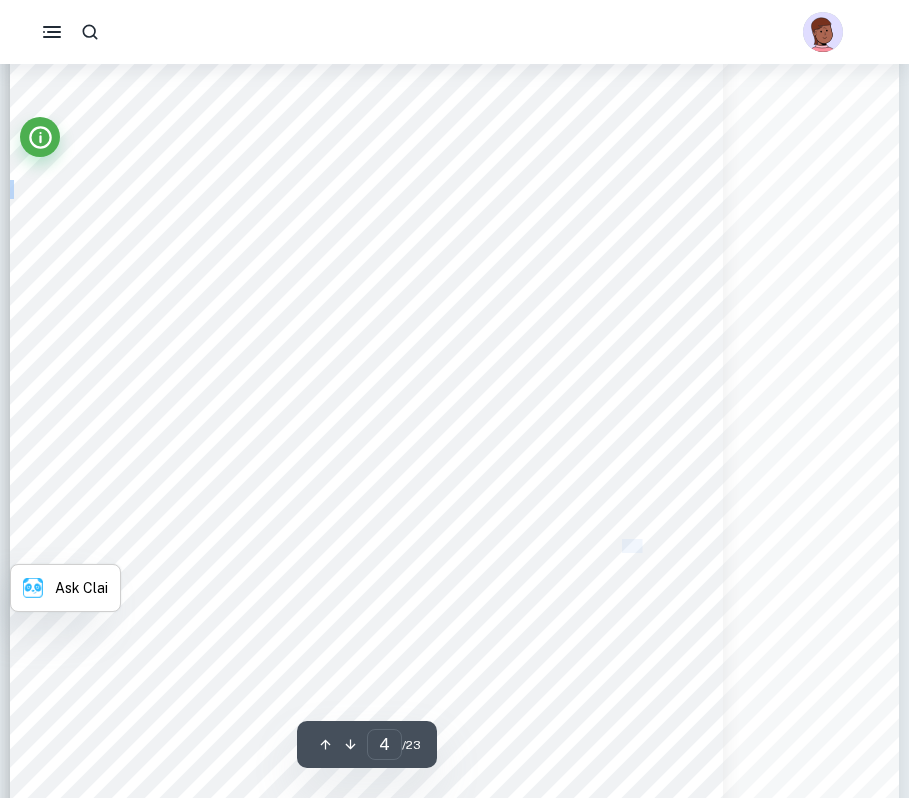 click on "jcd435   3 Contextualizing Physical Aspects To thoroughly understand the mathematics applied in circuits, the physics behind it must briefly be established in the context of mathematics. Alternating current (AC) is current, or moving charges, that changes direction periodically (Tsokos). AC is sinusoidal (Figure 1) as electrons oscillate with a frequency, which means instantaneous voltage   V   and current   i   can be defined with trigonometric equations using angular frequency. Angular frequency is defined by   ý = 2ýý , where   ý   has the unit rads -1 , and   f   is the frequency in Hertz (Tsokos). Voltage, also known as potential difference, is defined as the electrical potential energy transferred from an electron during its movement from one point in the circuit to another, and is measured in Volts (Tsokos). Current is defined as the rate of change of charge   q , is measured in Amperes, and can be algebraically represented through   Equation 1 :   ý =   &" &#   =   $" $#   where   t   is the time" at bounding box center (454, 618) 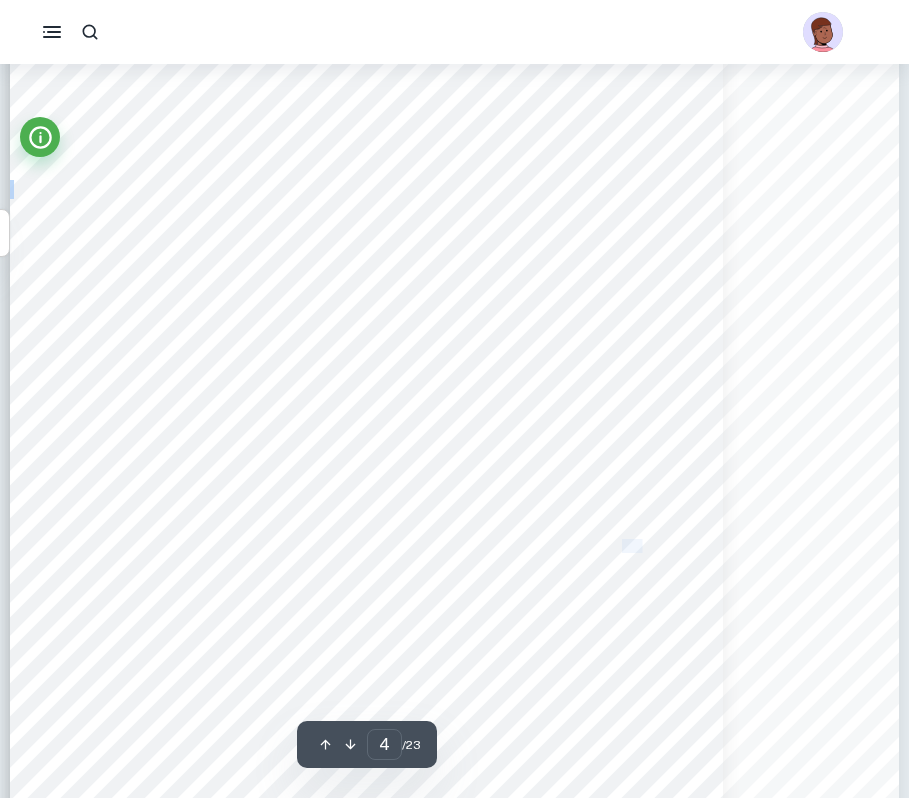 click on "To thoroughly understand the mathematics applied in circuits, the physics behind it" at bounding box center [482, 178] 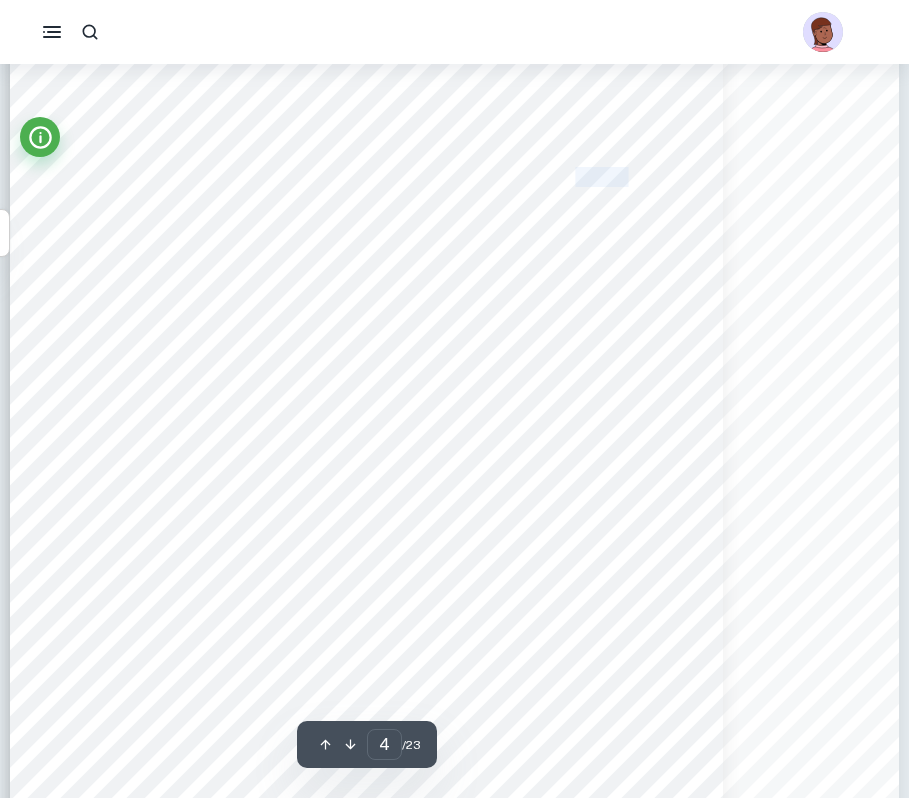 click on "To thoroughly understand the mathematics applied in circuits, the physics behind it" at bounding box center [482, 178] 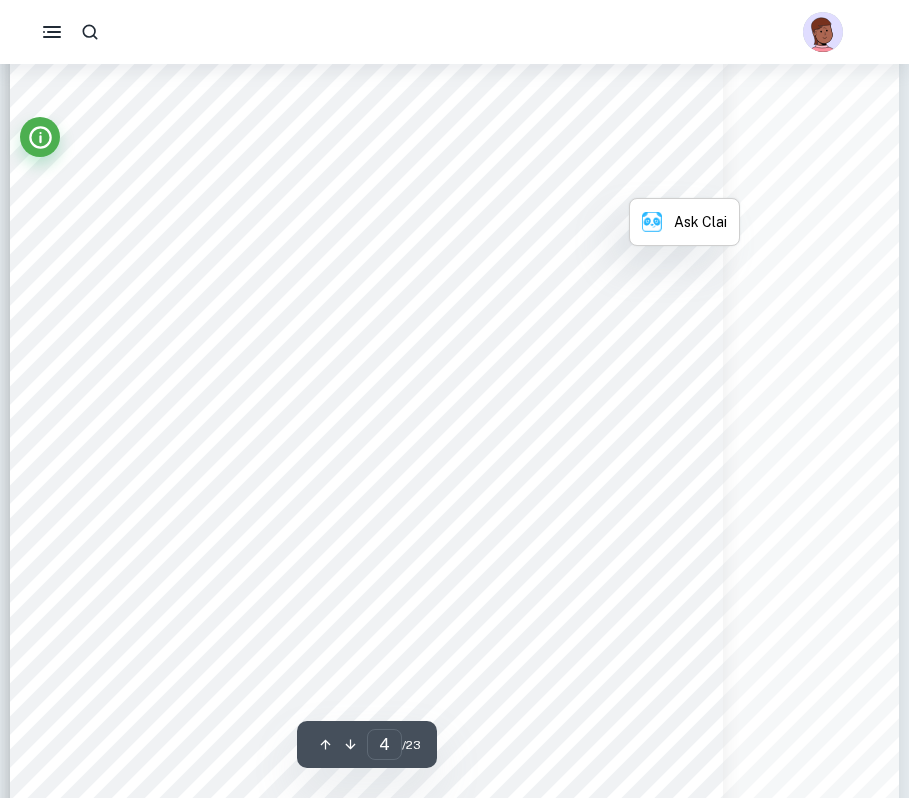 click on "To thoroughly understand the mathematics applied in circuits, the physics behind it" at bounding box center [482, 178] 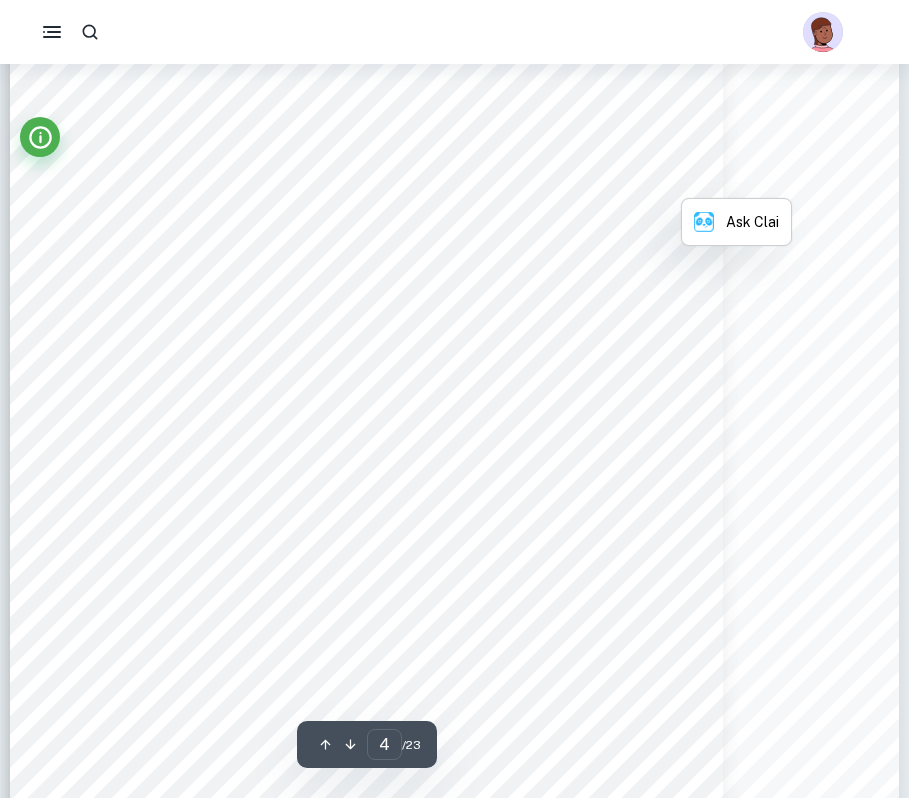 click on "To thoroughly understand the mathematics applied in circuits, the physics behind it" at bounding box center [482, 178] 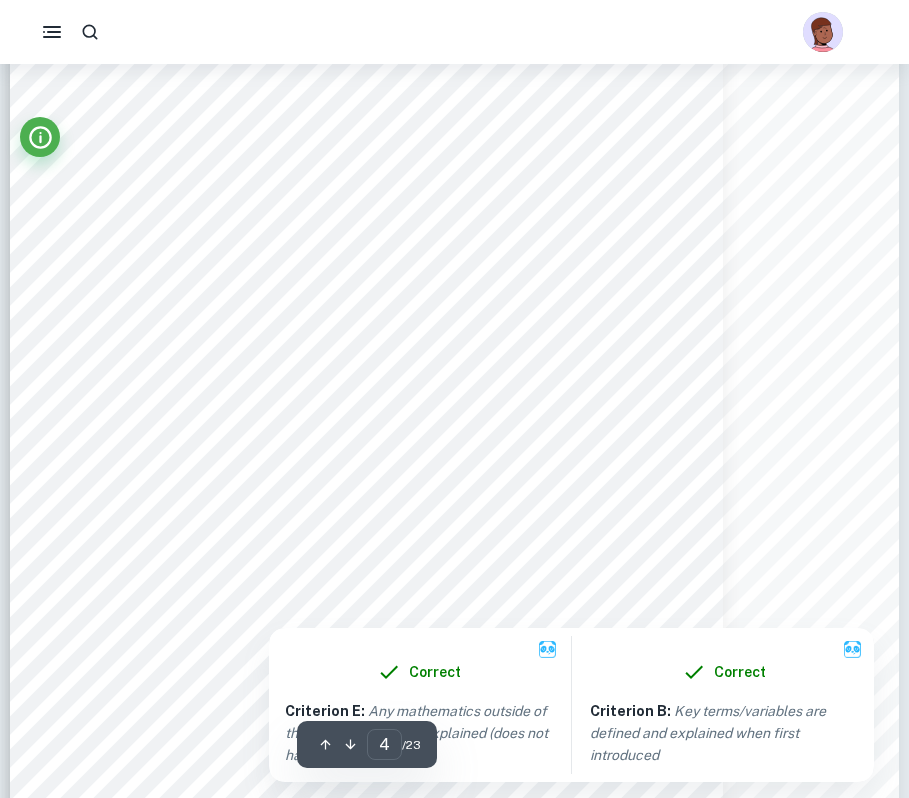 drag, startPoint x: 170, startPoint y: 173, endPoint x: 496, endPoint y: 211, distance: 328.20724 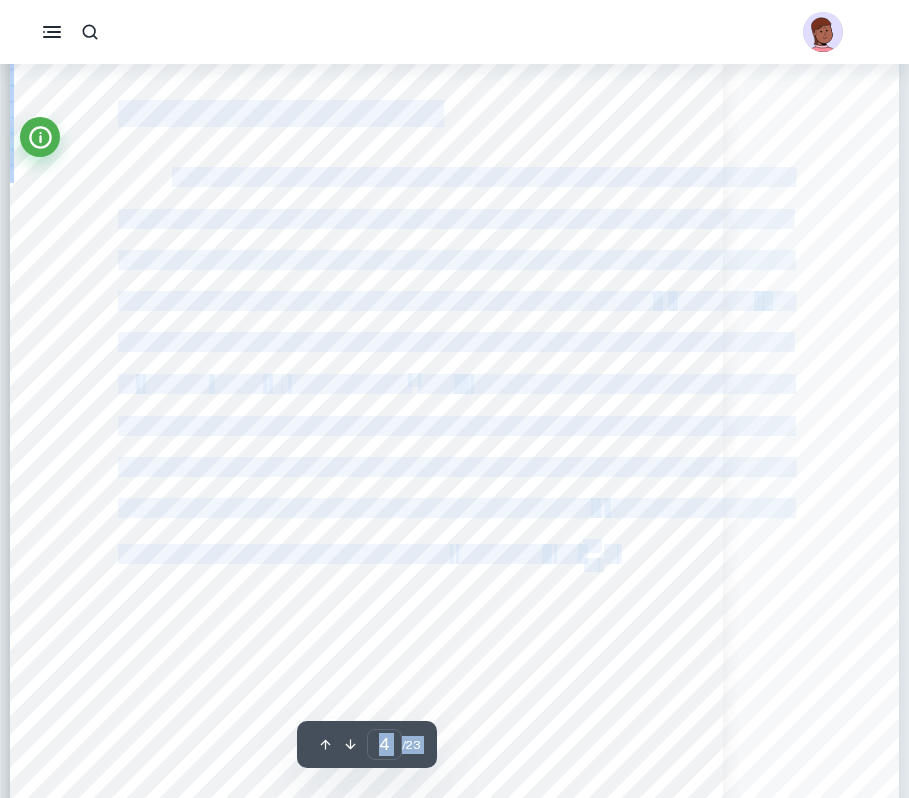 drag, startPoint x: 492, startPoint y: 220, endPoint x: 195, endPoint y: 192, distance: 298.31696 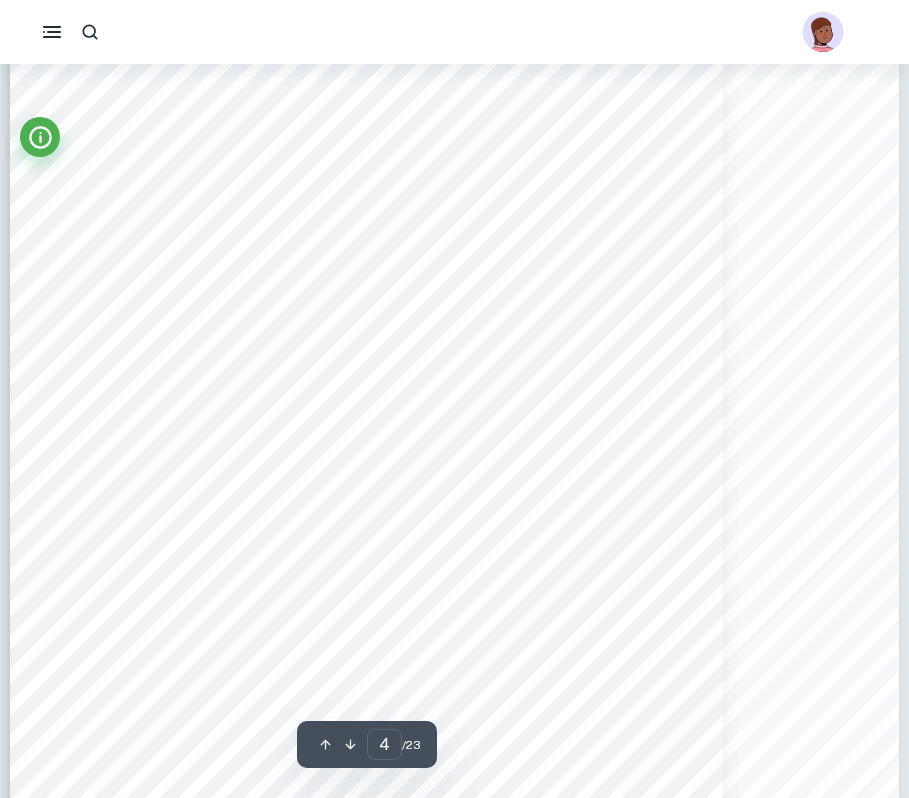 click on "as electrons oscillate with a frequency, which means instantaneous voltage" at bounding box center [385, 302] 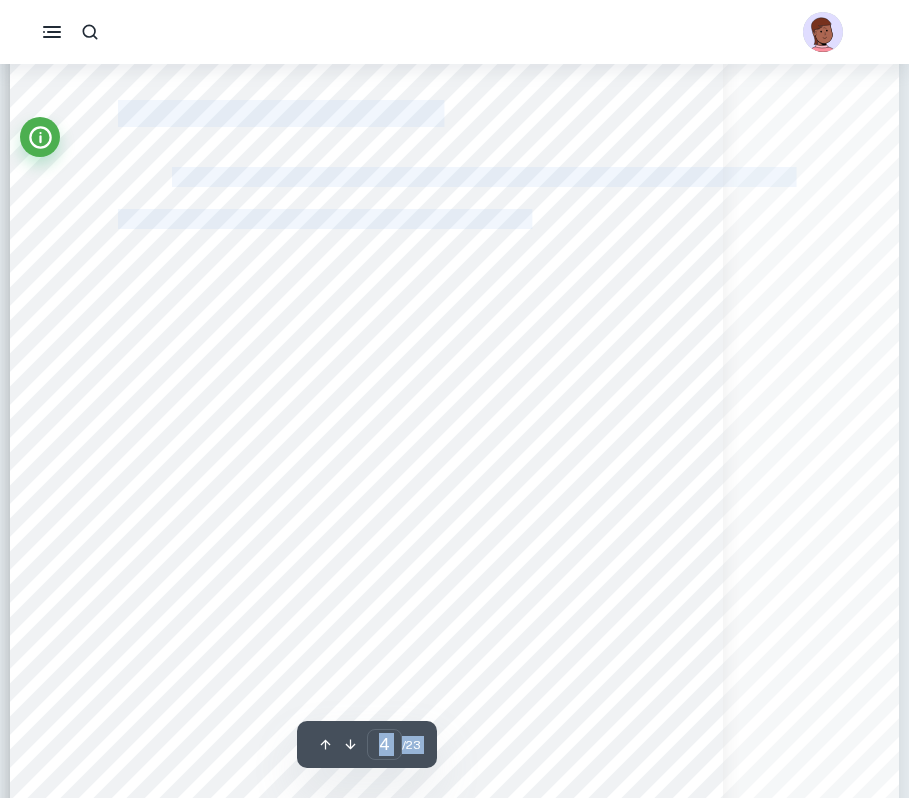 click on "Correct Criterion A :   The topic of the Internal assessment is stated clearly and explained in the introduction Comment:  The student clearly states their topic - 'The usage of complex numbers in analyzing Alternating Current (AC) Resistor-Inductor-Capacitor (RLC) circuits to find impedance and phase angle'. The title explains the topic well and it is further explained in the introduction Incorrect Criterion A :   The work is divided into sections: introduction, body, and conclusion. Comment:  While the work is divided, it should be divided into 3 main sections (introduction, main body or exploration, conclusion) that will be further subdivided Correct Criterion A :   The topic of the Internal assessment is stated clearly and explained in the introduction Comment: Correct Criterion A :   The introduction includes a general description of the student's approach to the topic and what area of the math curriculum the exploration focuses on Comment: Correct Criterion C :   Comment: Correct Criterion B :   Correct" at bounding box center [454, 10754] 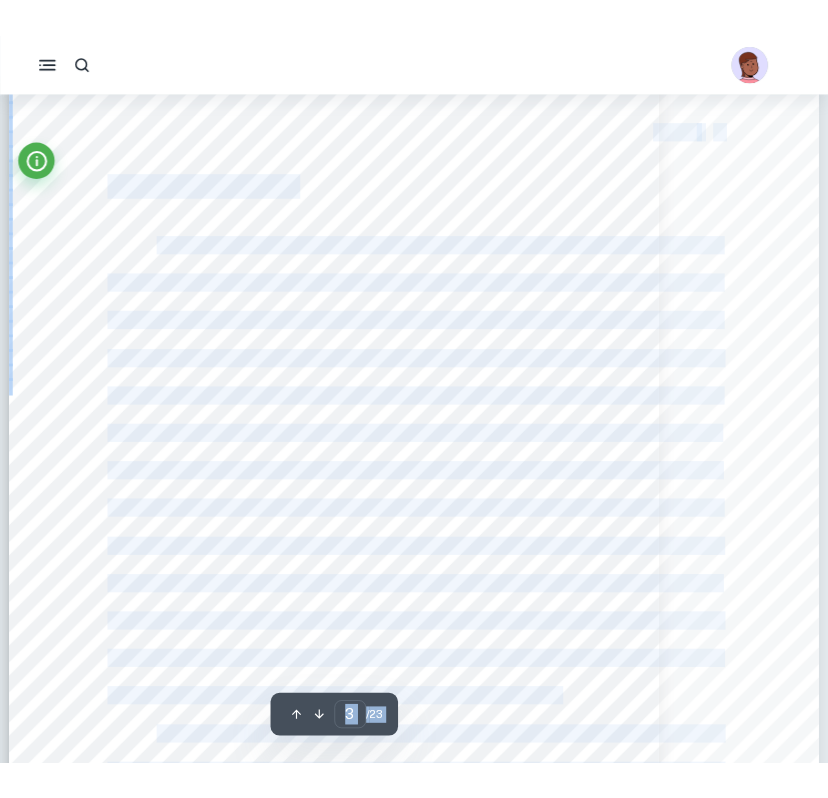 scroll, scrollTop: 2749, scrollLeft: 0, axis: vertical 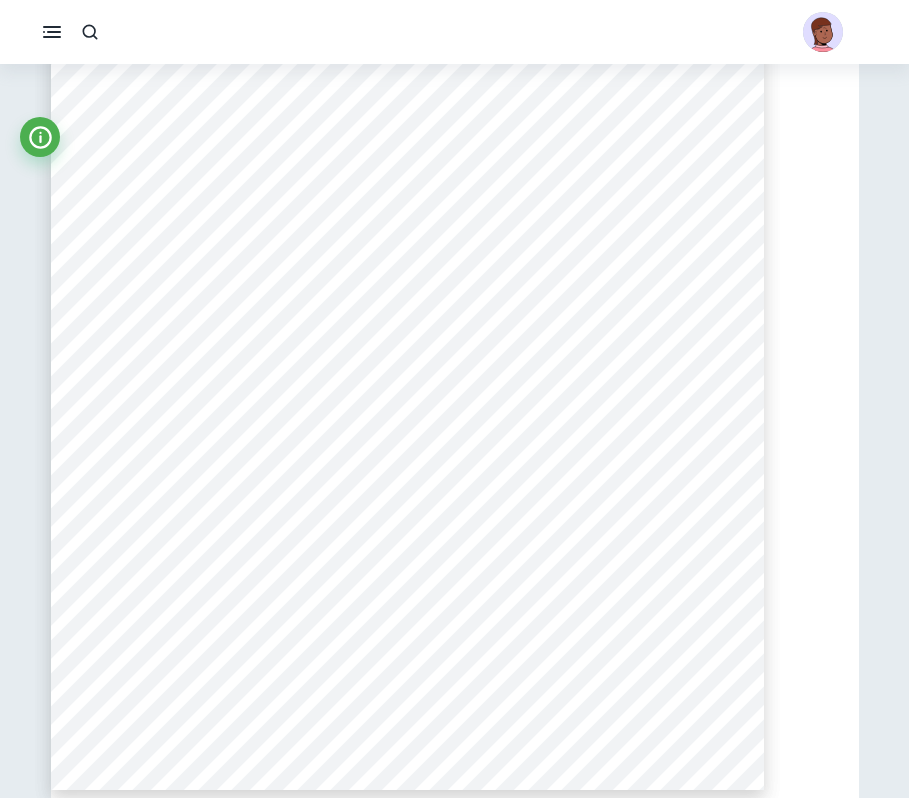 type on "3" 